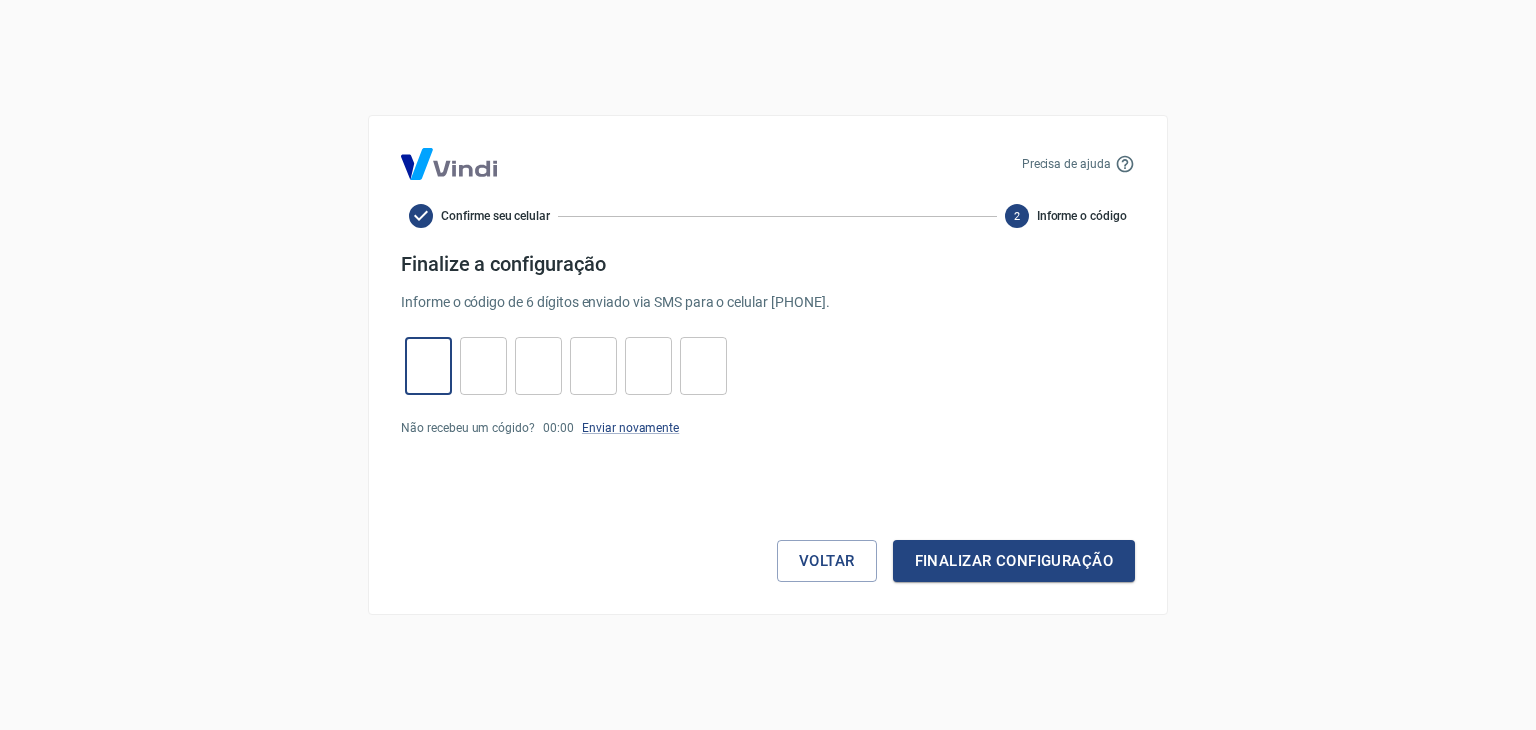 scroll, scrollTop: 0, scrollLeft: 0, axis: both 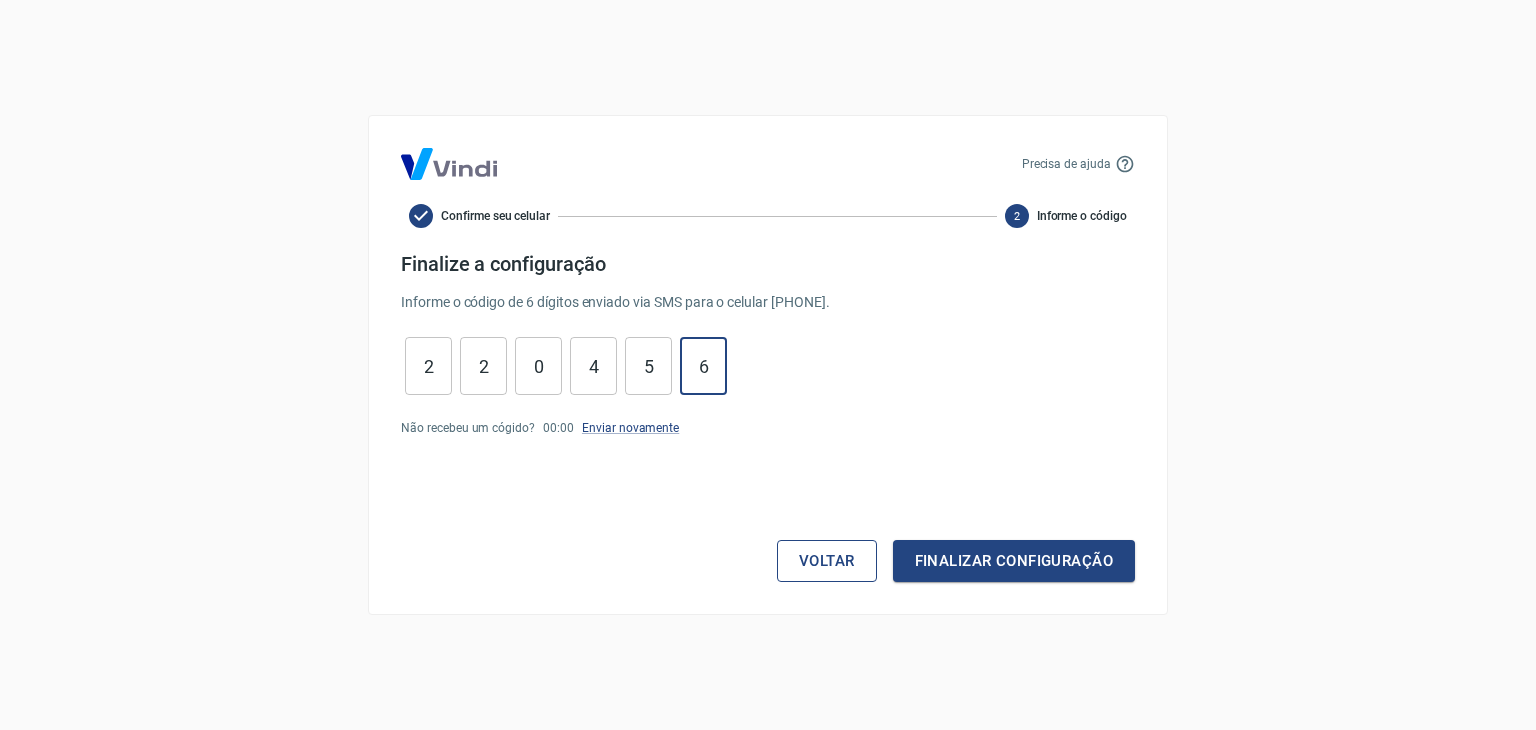 click on "Finalizar configuração" at bounding box center [1014, 561] 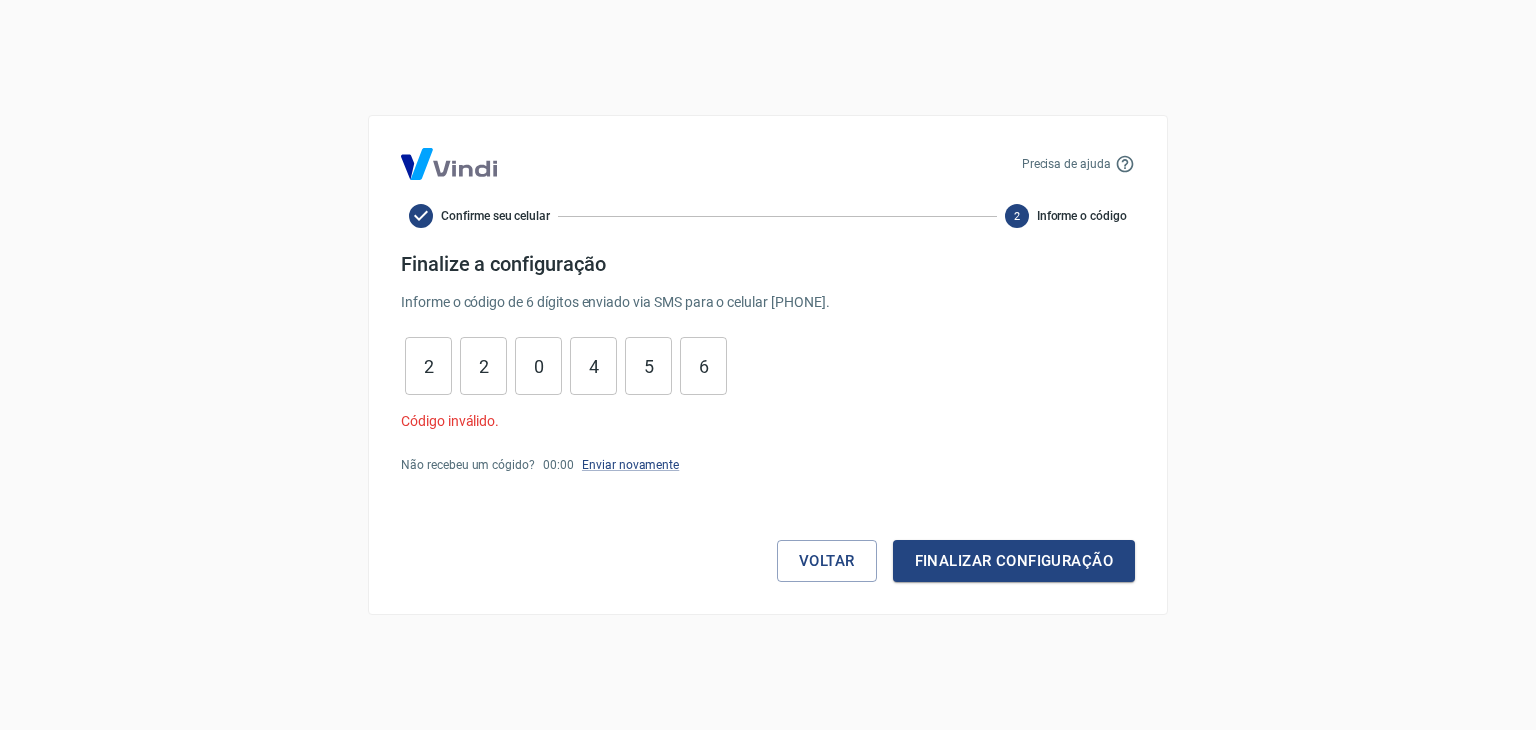 click on "Finalizar configuração" at bounding box center [1014, 561] 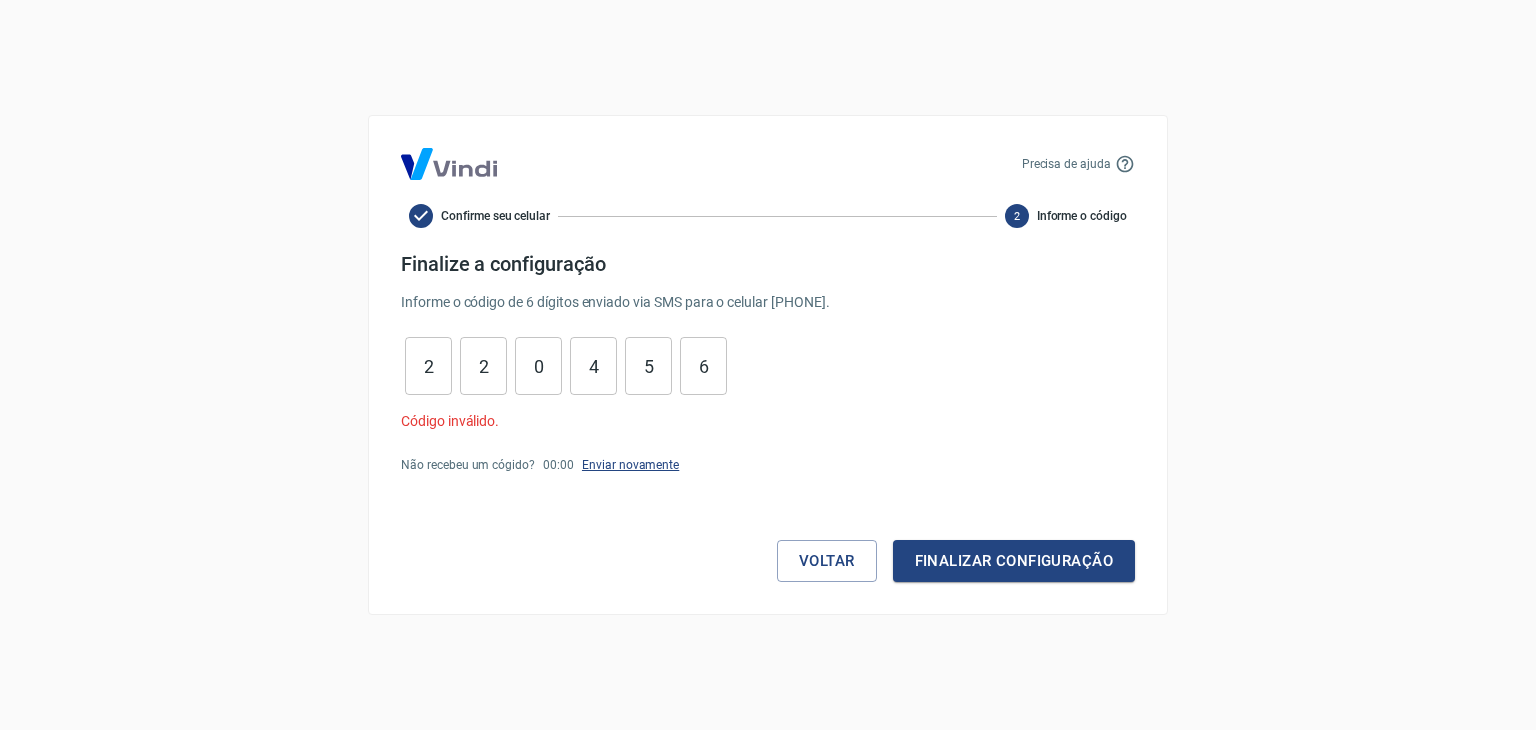 click on "Enviar novamente" at bounding box center [630, 465] 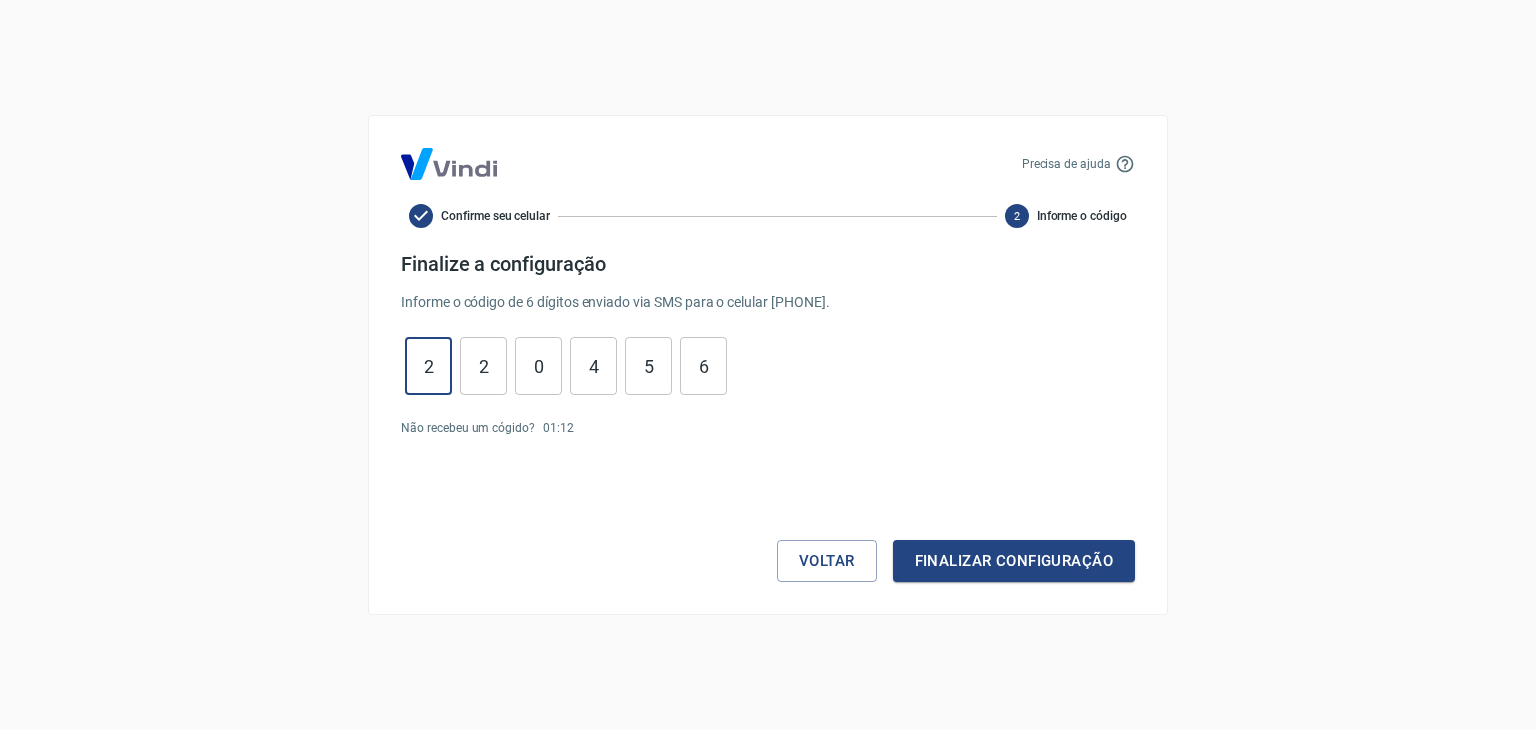 drag, startPoint x: 432, startPoint y: 362, endPoint x: 413, endPoint y: 362, distance: 19 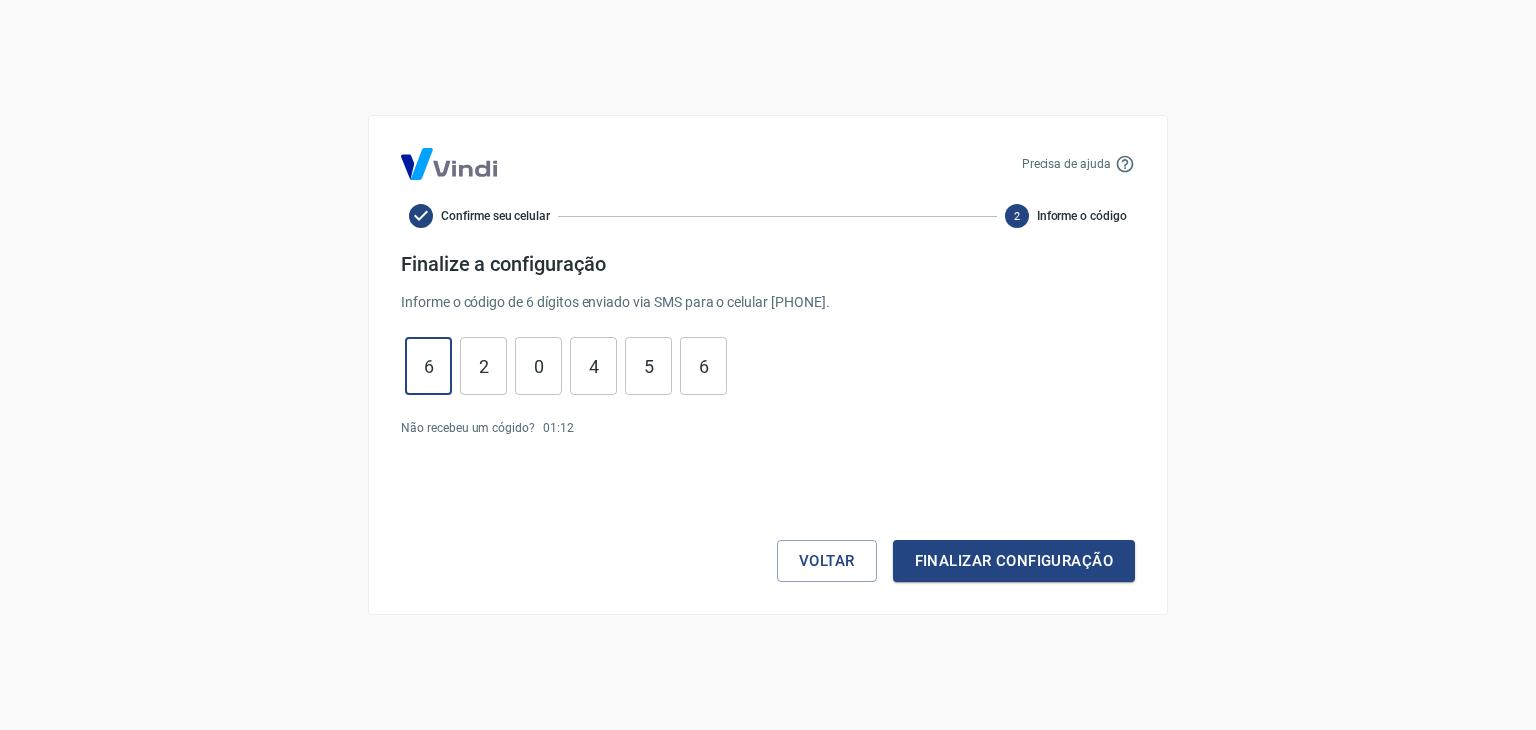 type on "9" 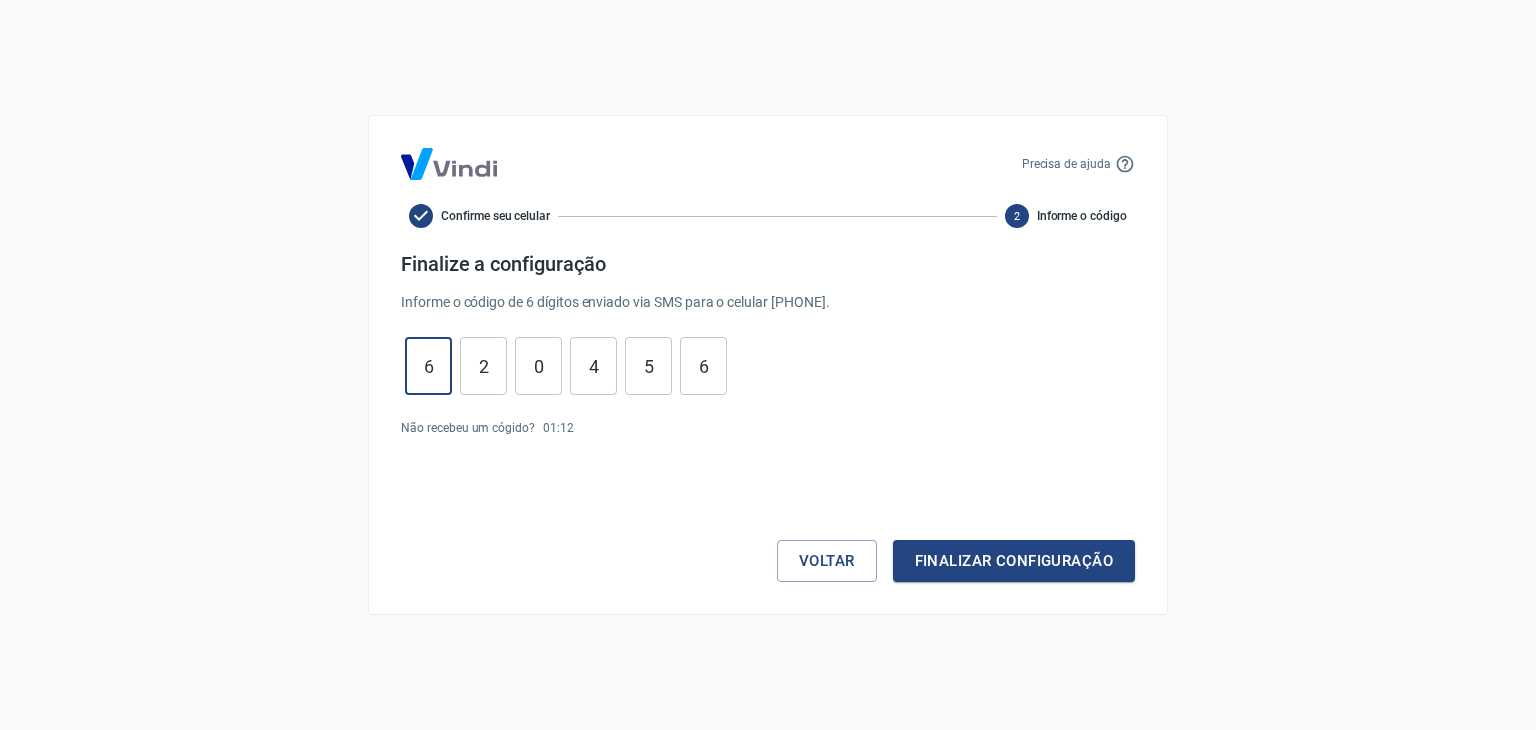 type on "9" 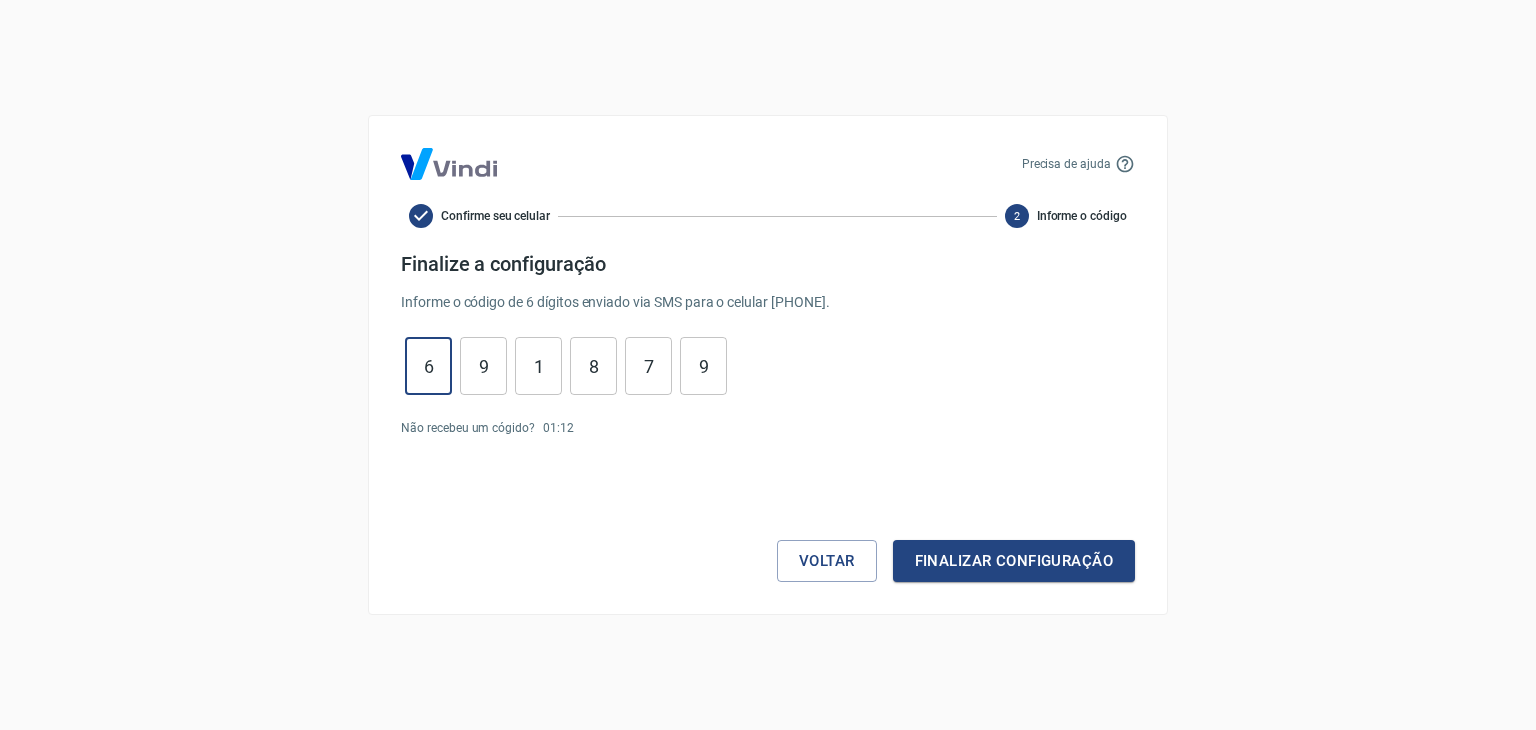 type on "6" 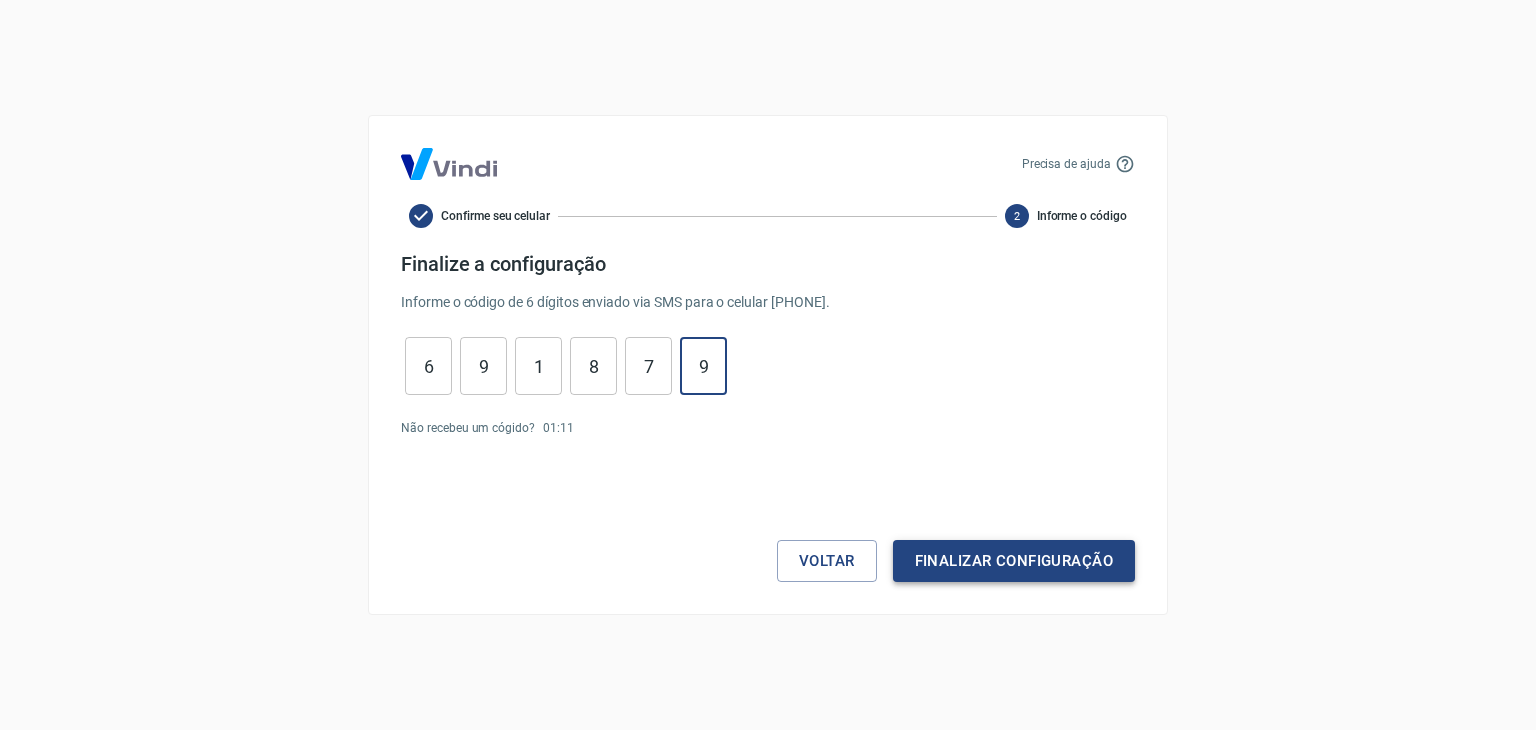 click on "Finalizar configuração" at bounding box center (1014, 561) 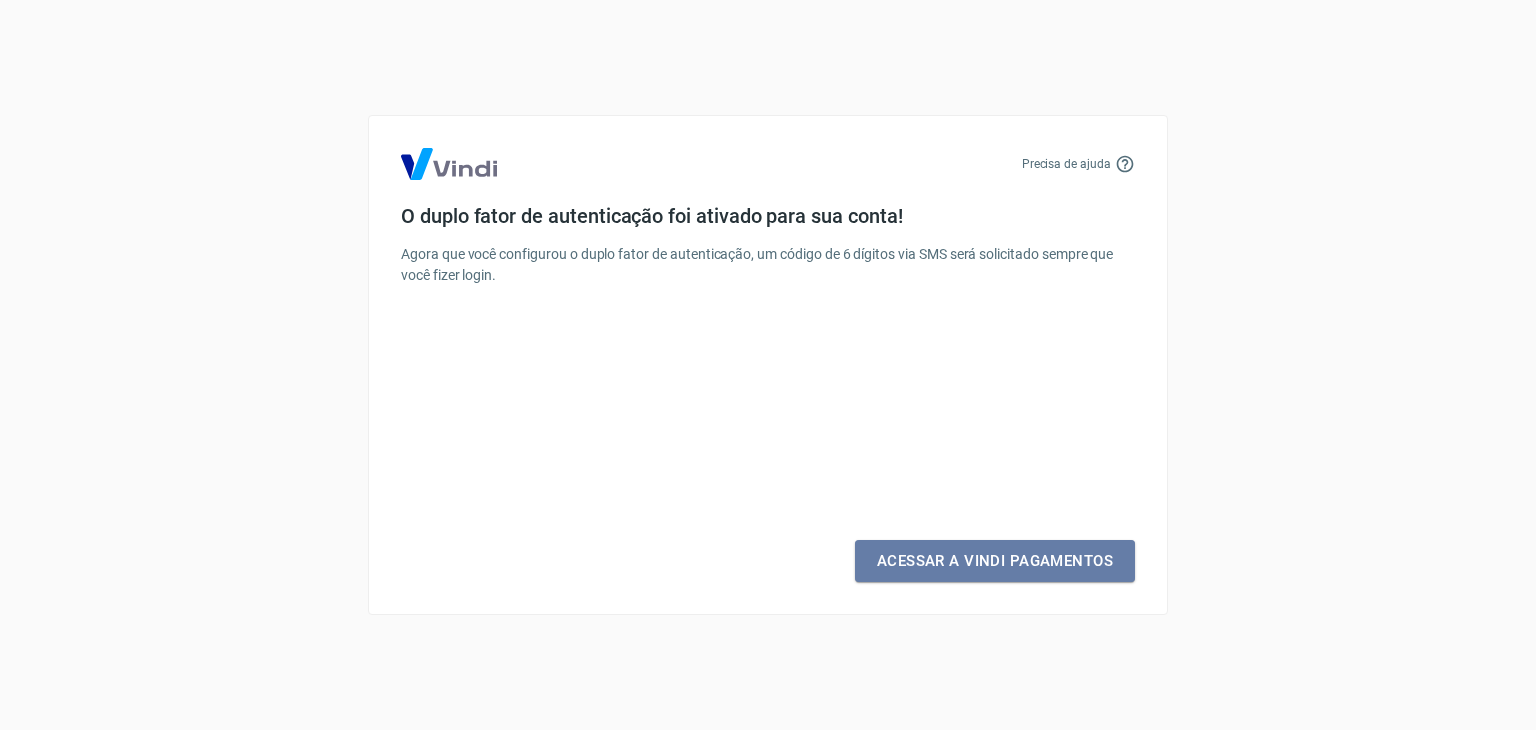 click on "Acessar a Vindi Pagamentos" at bounding box center (995, 561) 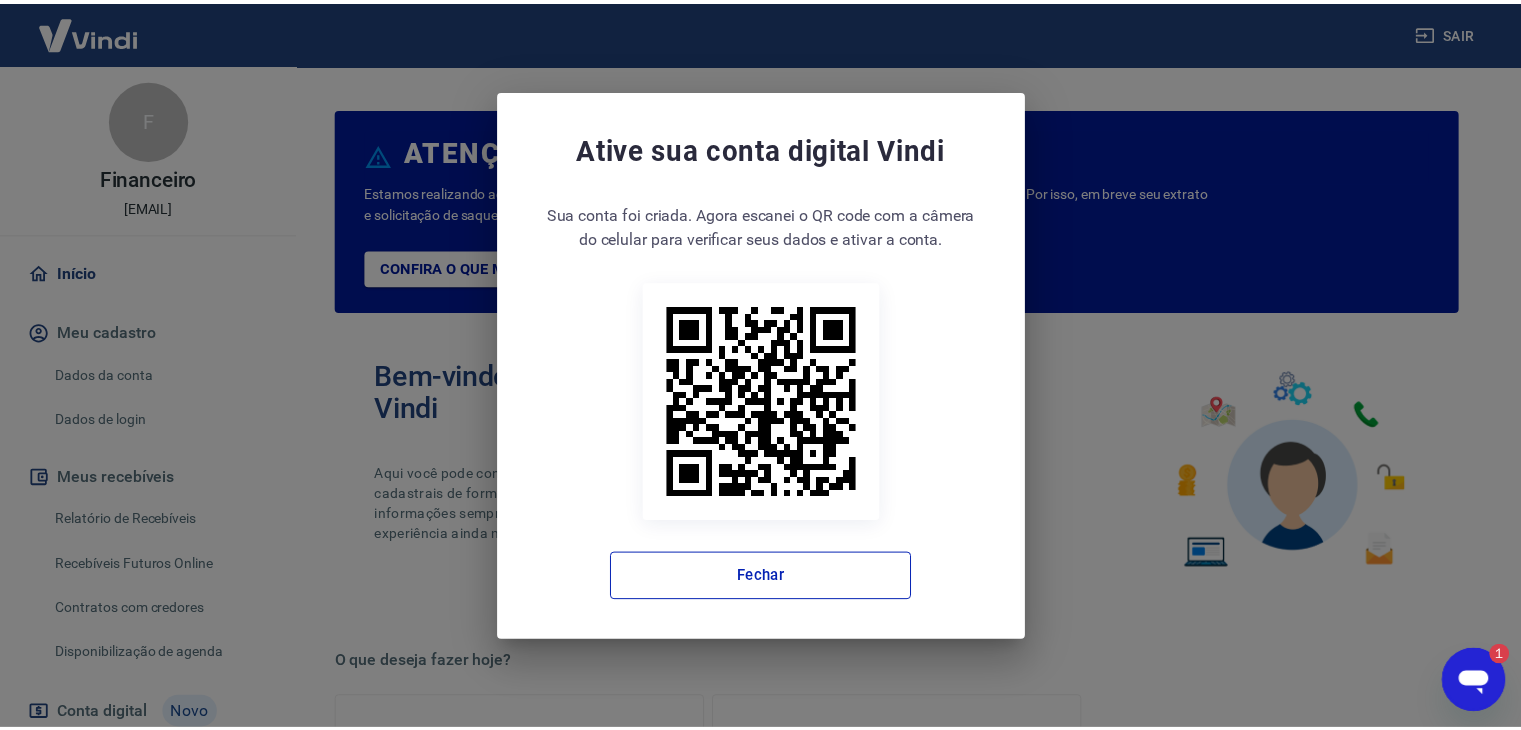 scroll, scrollTop: 0, scrollLeft: 0, axis: both 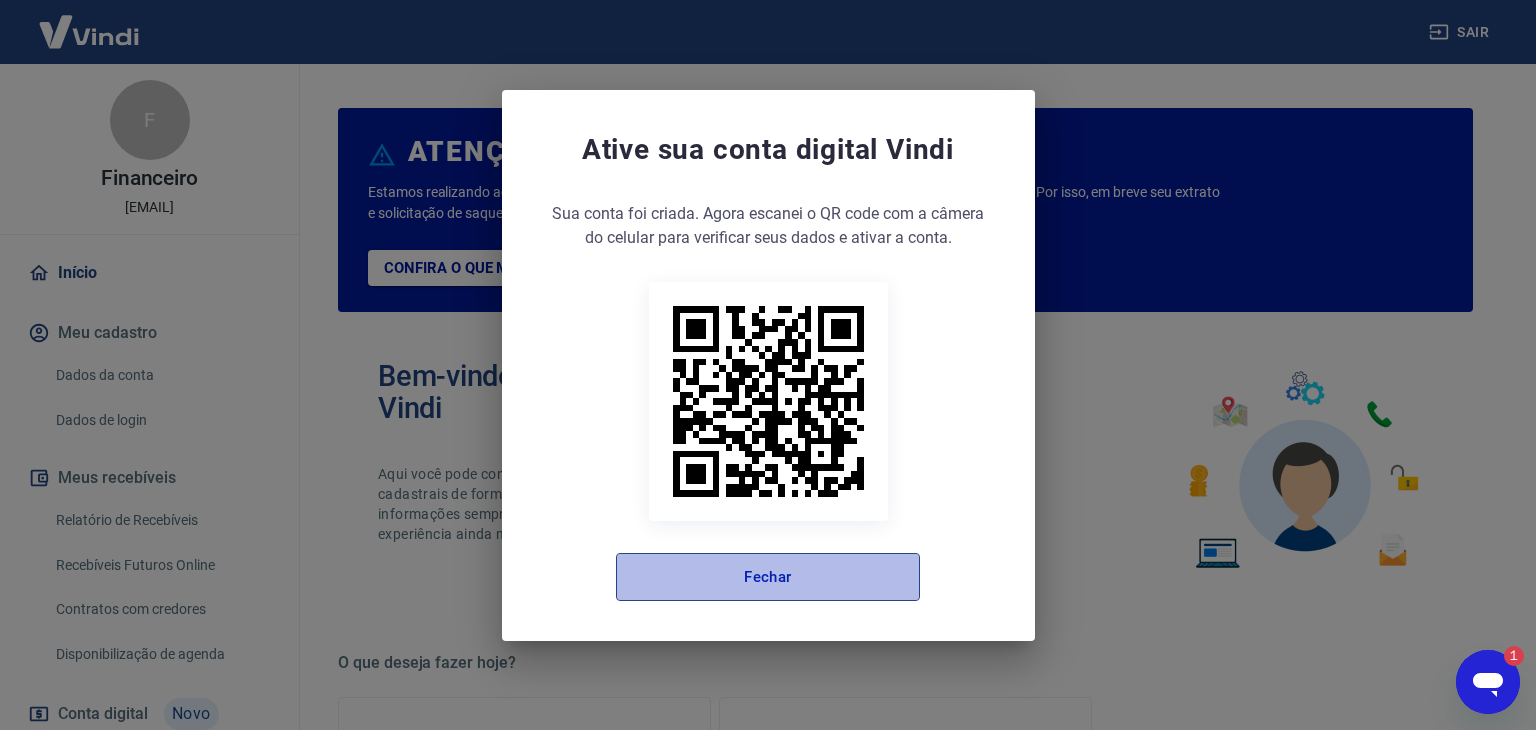 click on "Fechar" at bounding box center (768, 577) 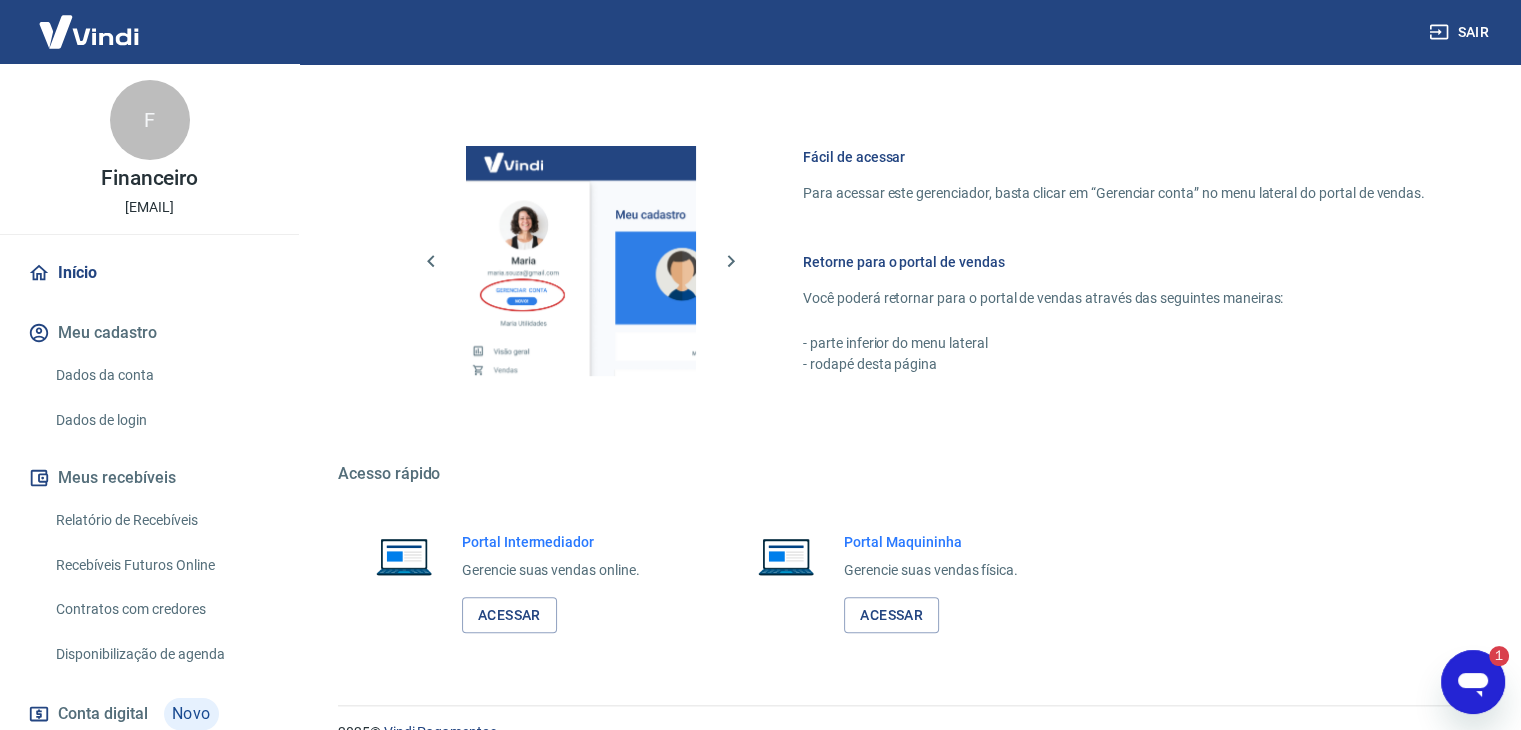 scroll, scrollTop: 1056, scrollLeft: 0, axis: vertical 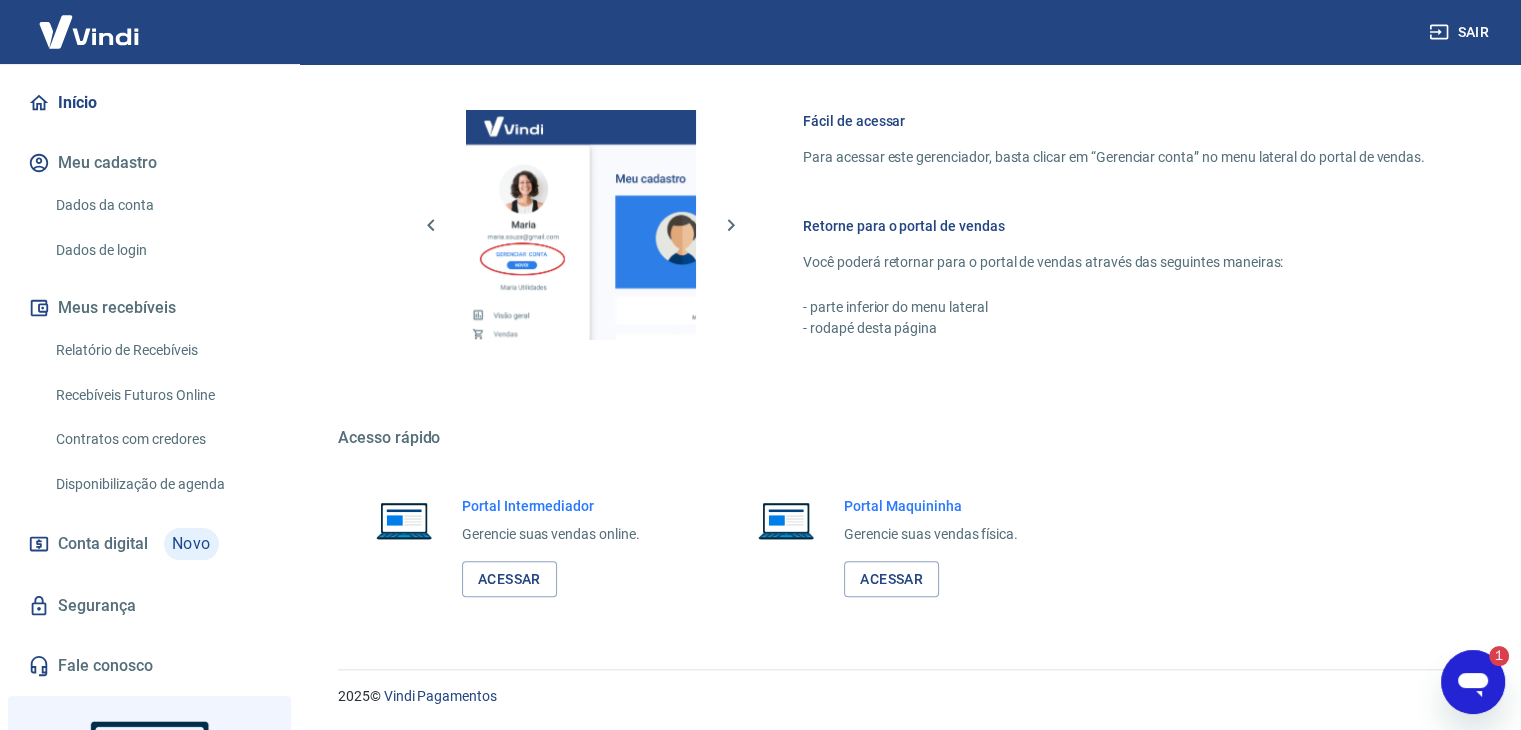 click on "Dados da conta" at bounding box center (161, 205) 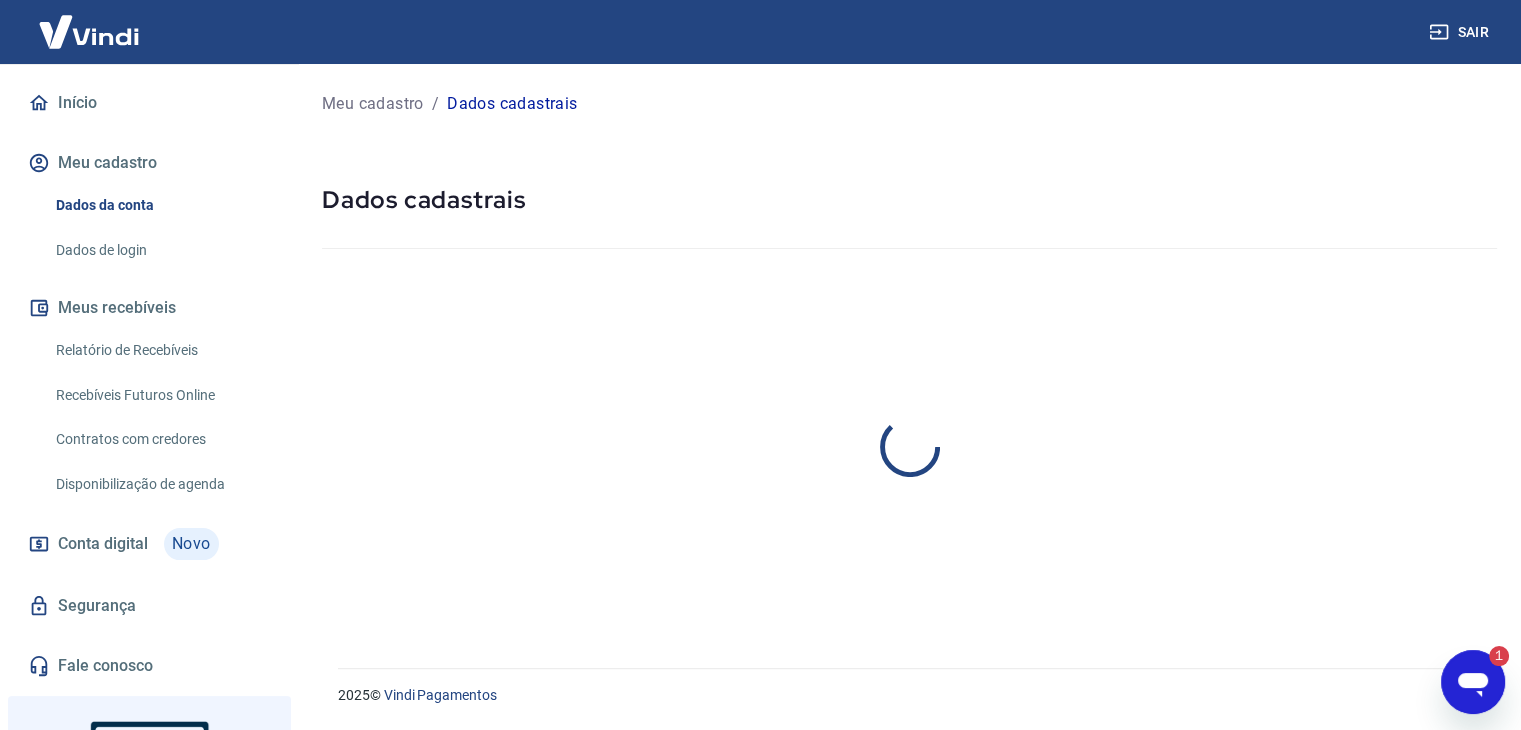scroll, scrollTop: 0, scrollLeft: 0, axis: both 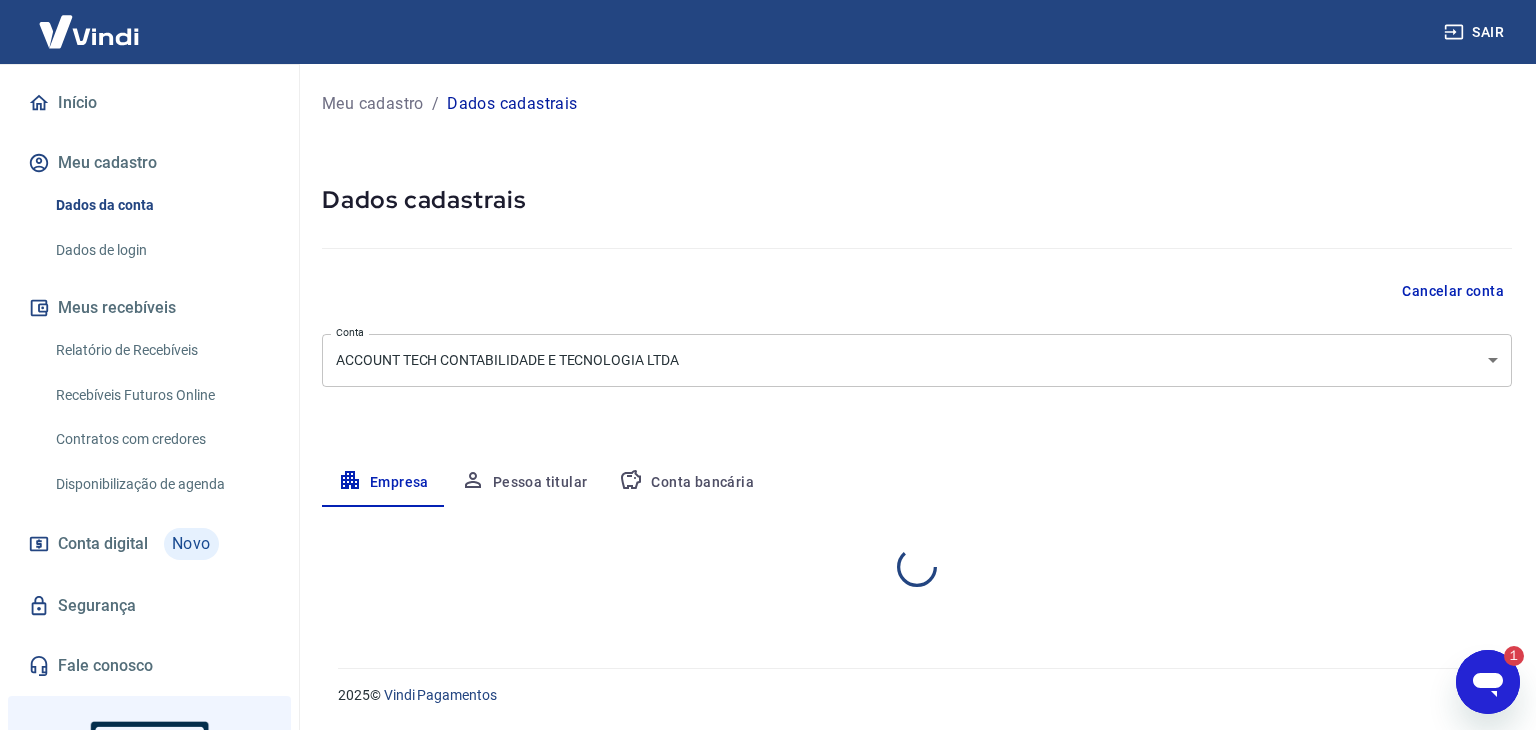 select on "SP" 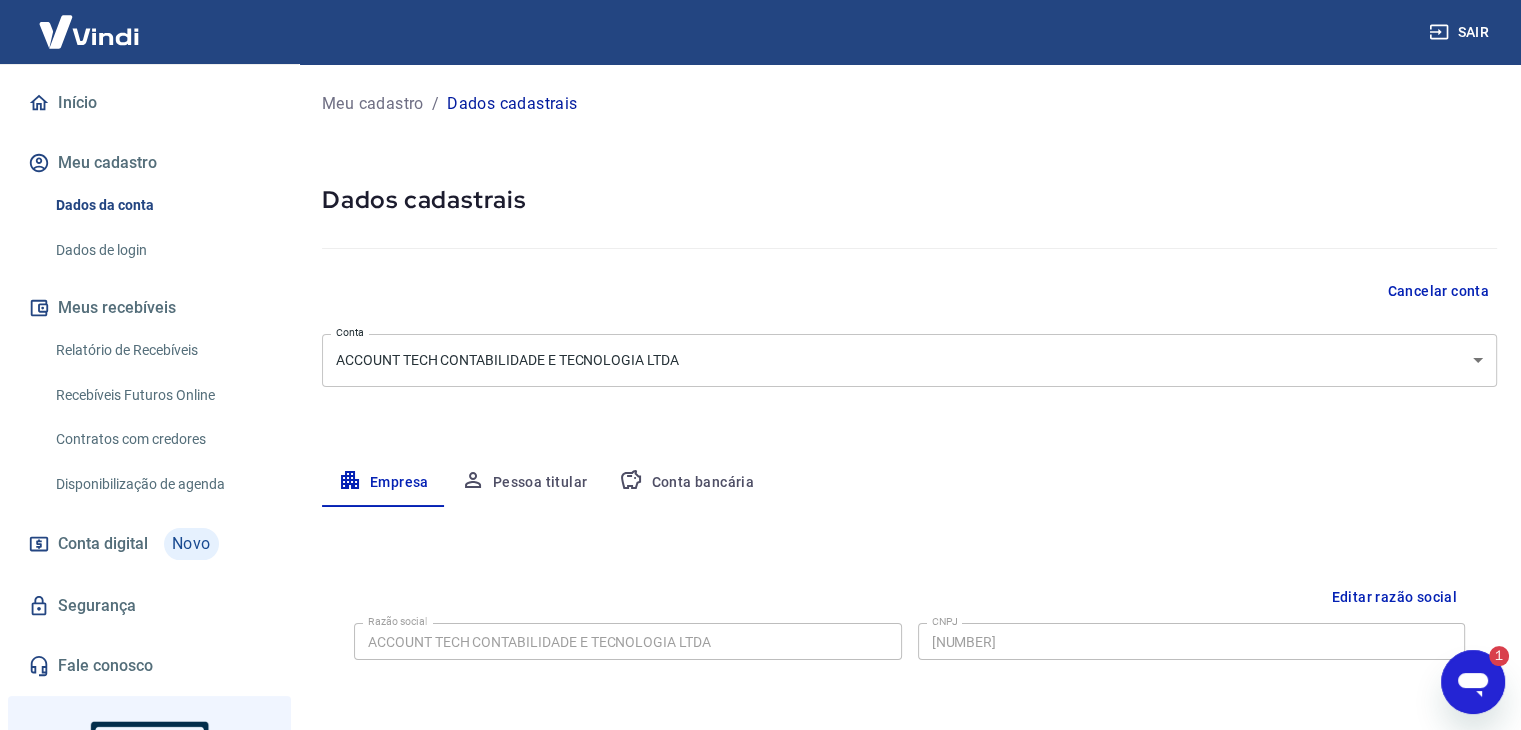 click on "Dados de login" at bounding box center [161, 250] 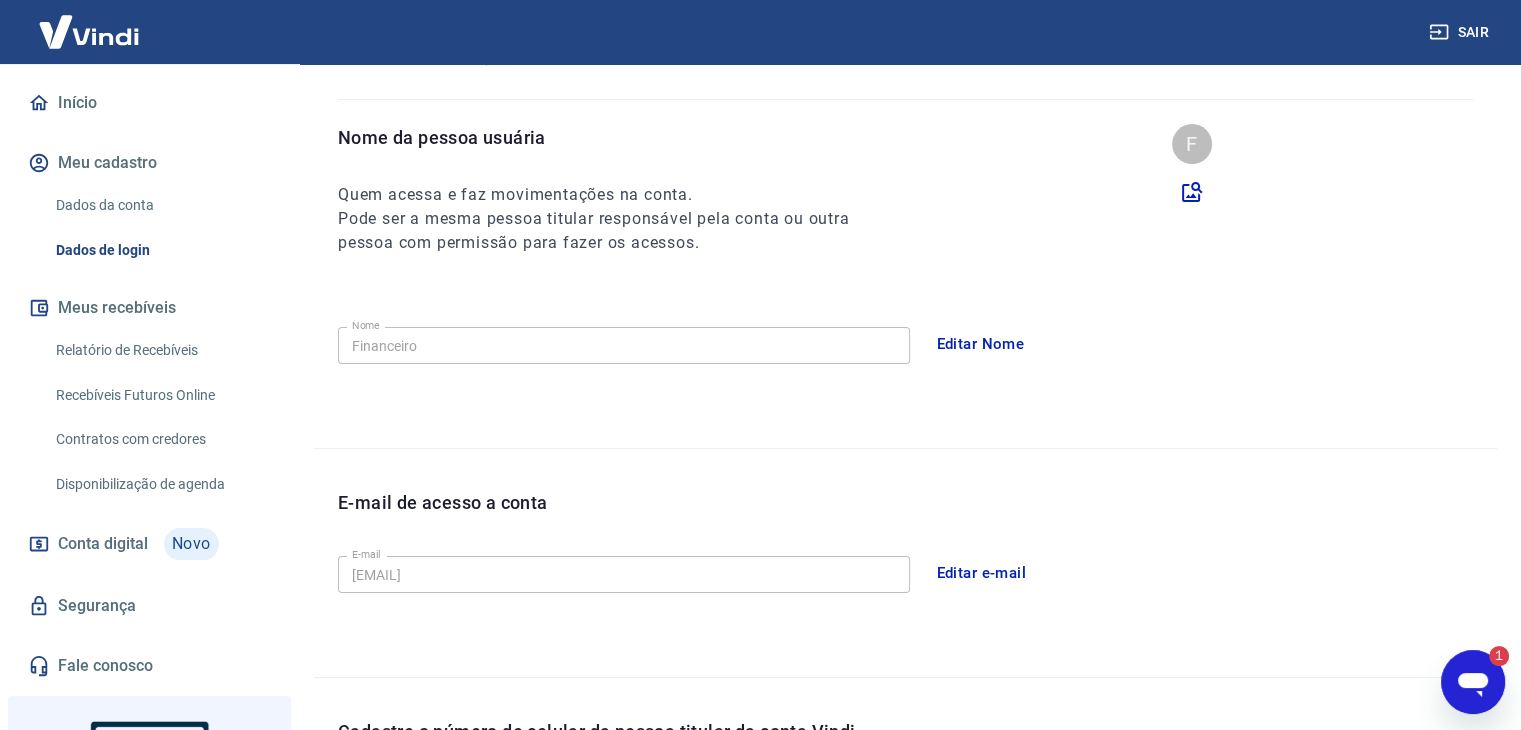 scroll, scrollTop: 250, scrollLeft: 0, axis: vertical 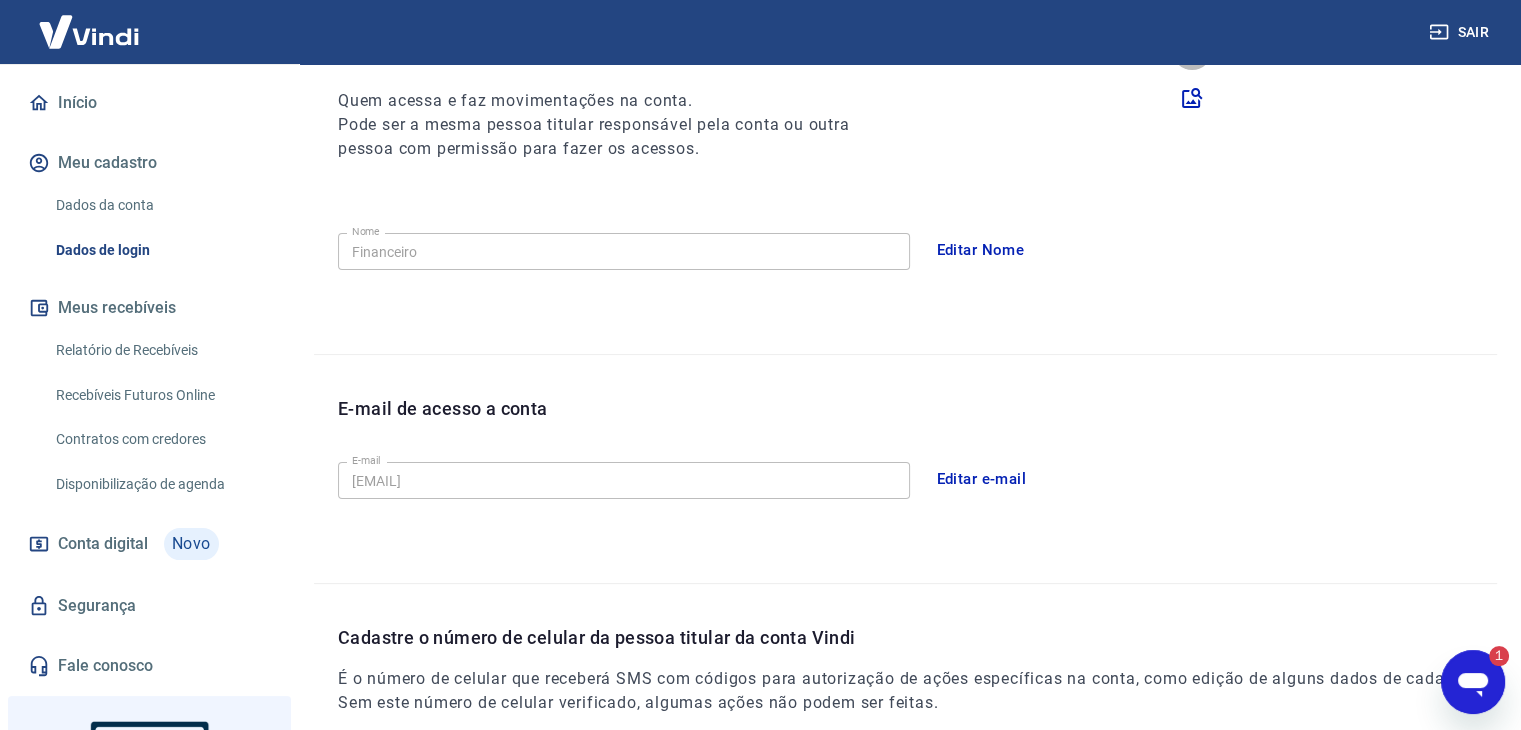click on "Editar e-mail" at bounding box center [982, 479] 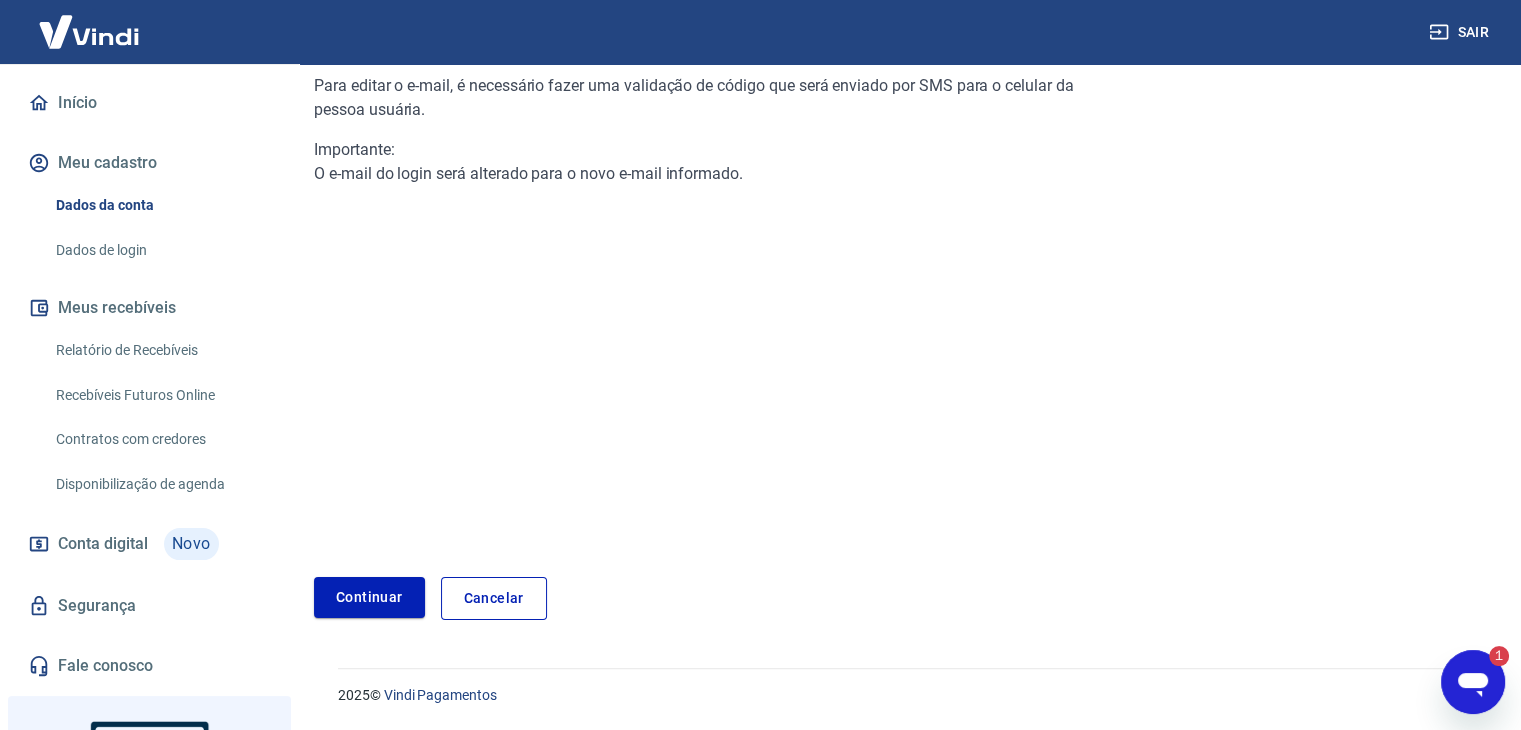 scroll, scrollTop: 210, scrollLeft: 0, axis: vertical 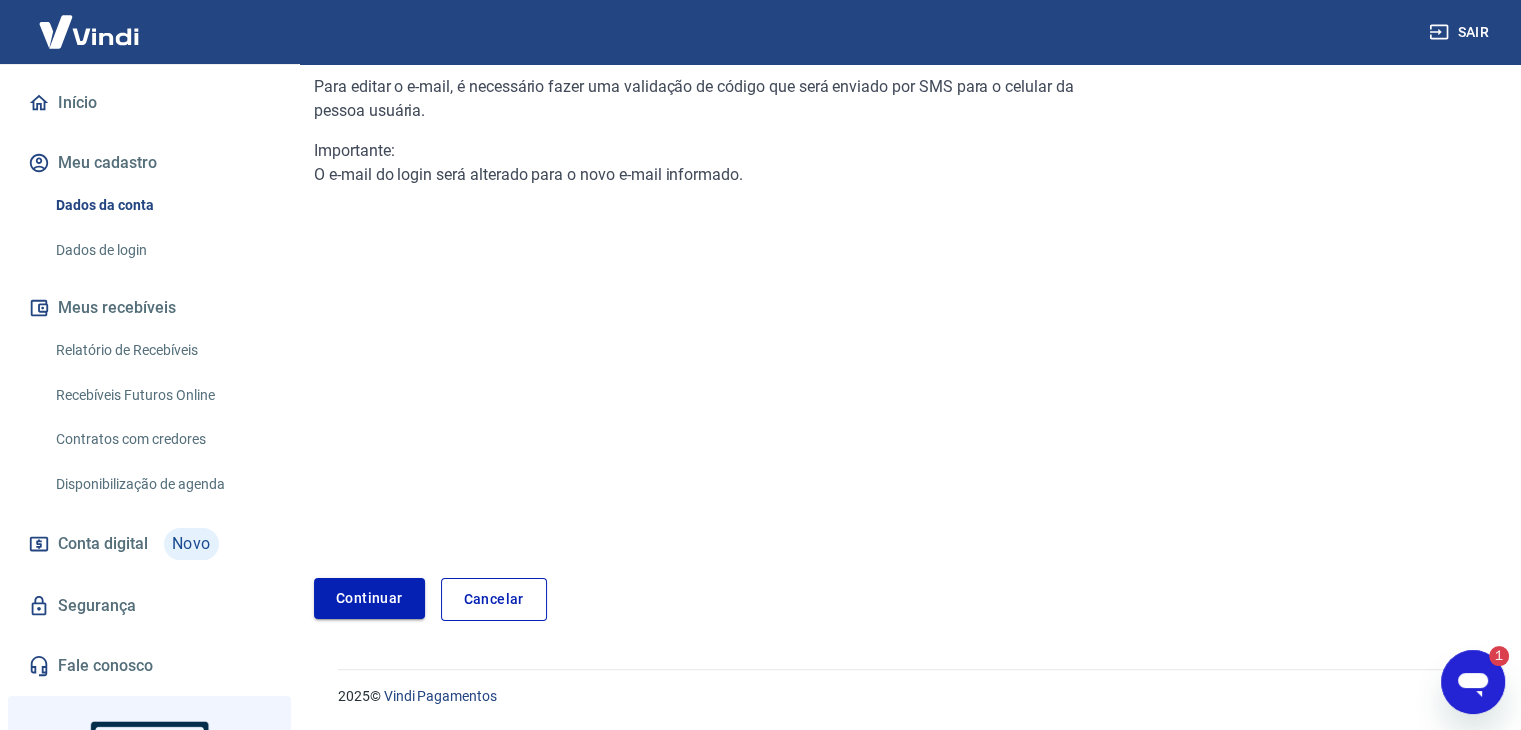 click on "Continuar" at bounding box center [369, 598] 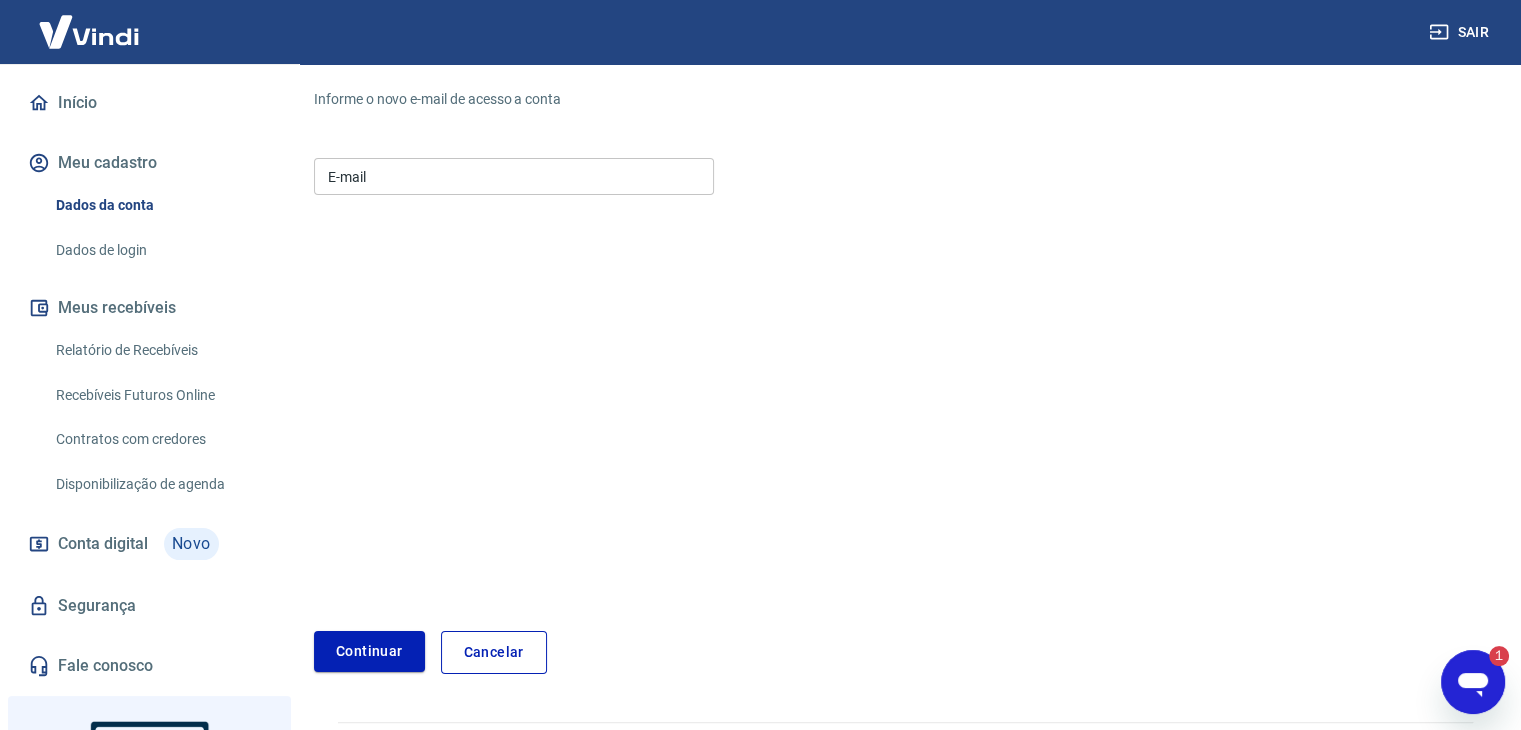 scroll, scrollTop: 149, scrollLeft: 0, axis: vertical 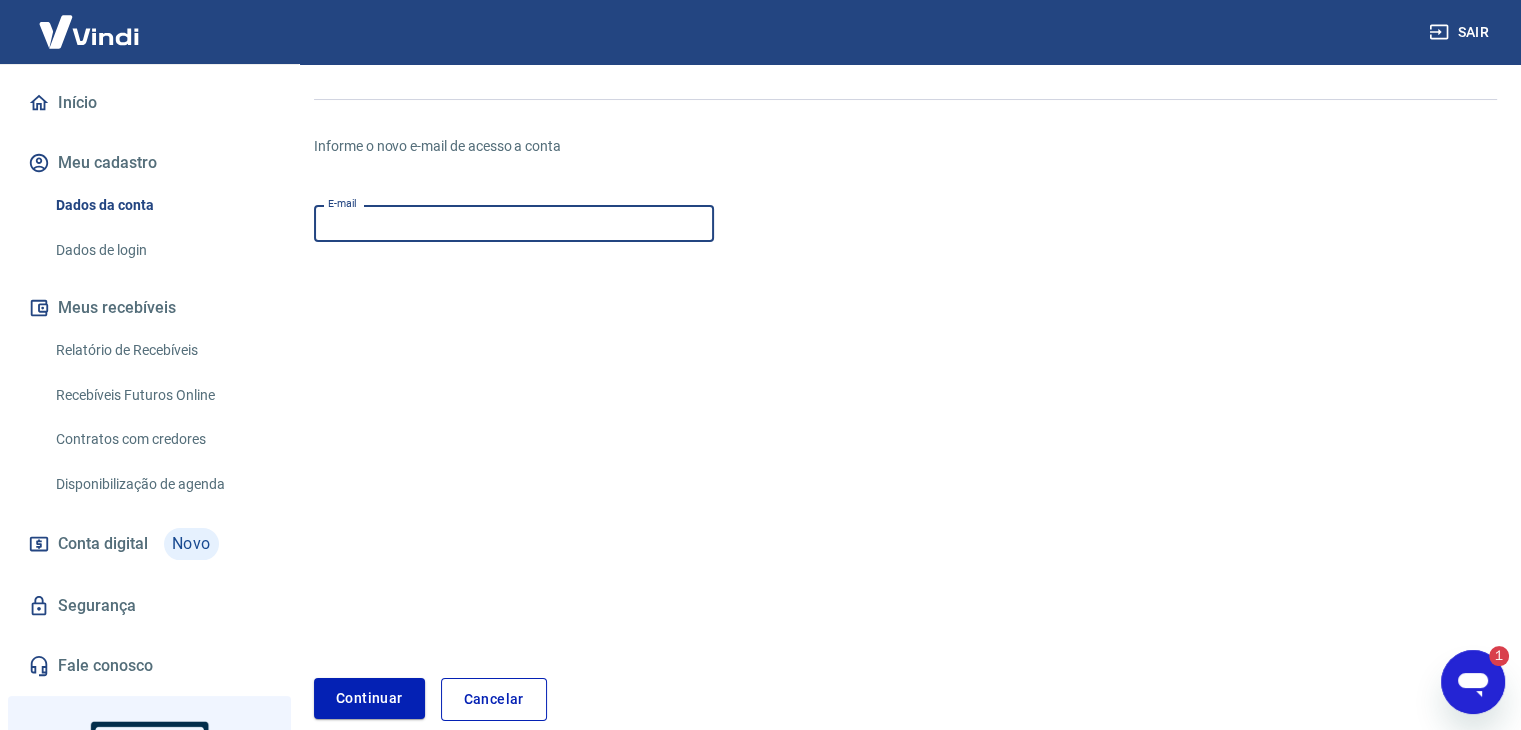 click on "E-mail" at bounding box center [514, 223] 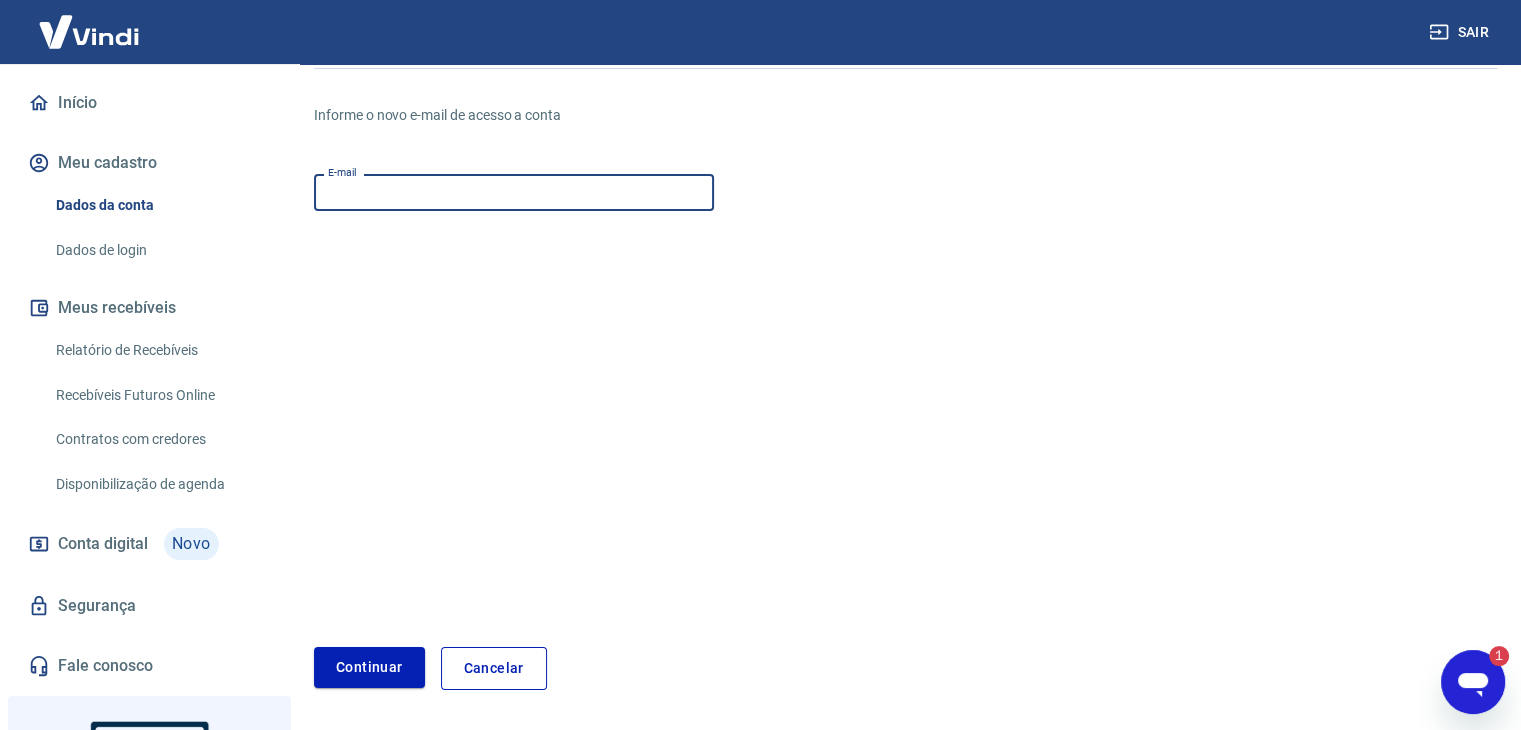 scroll, scrollTop: 49, scrollLeft: 0, axis: vertical 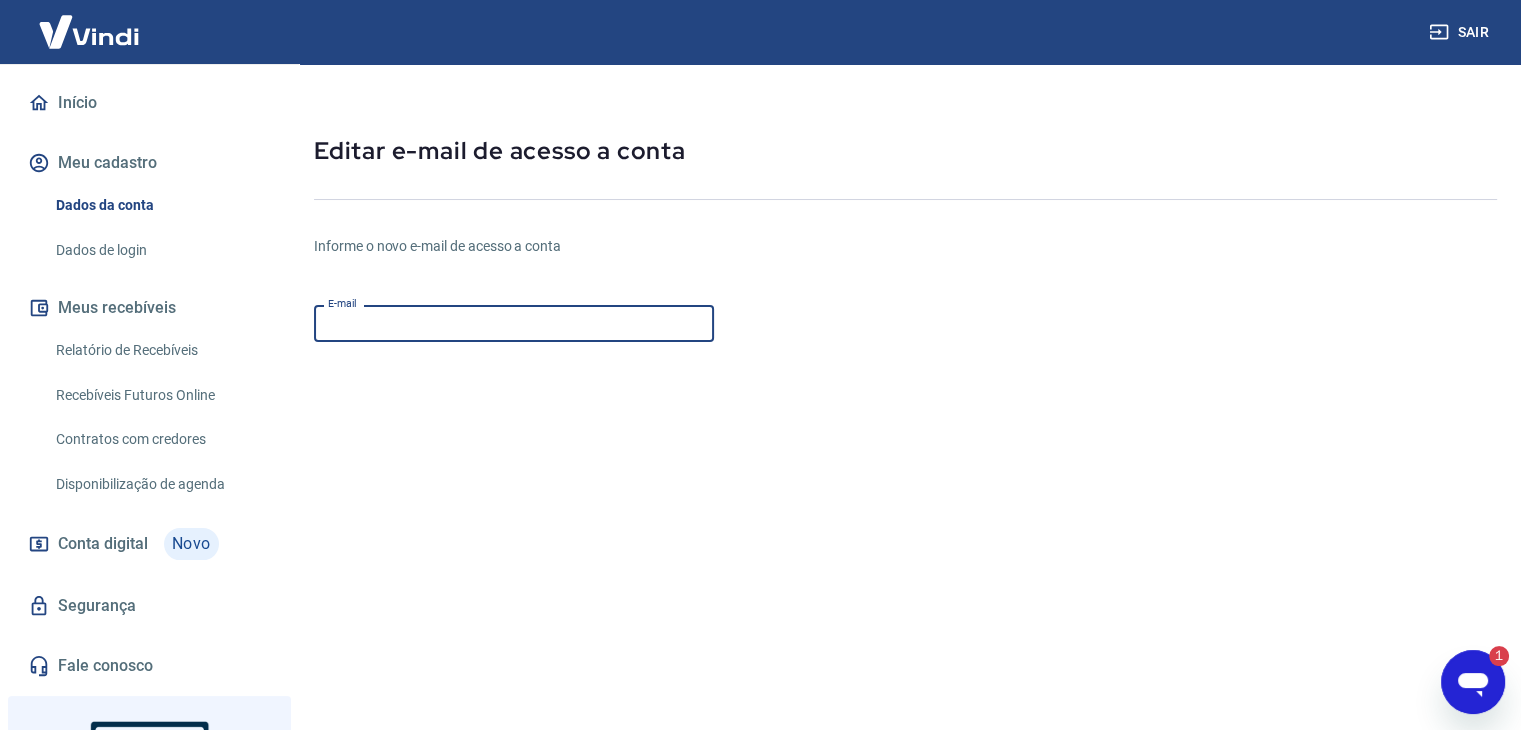 paste on "[EMAIL]" 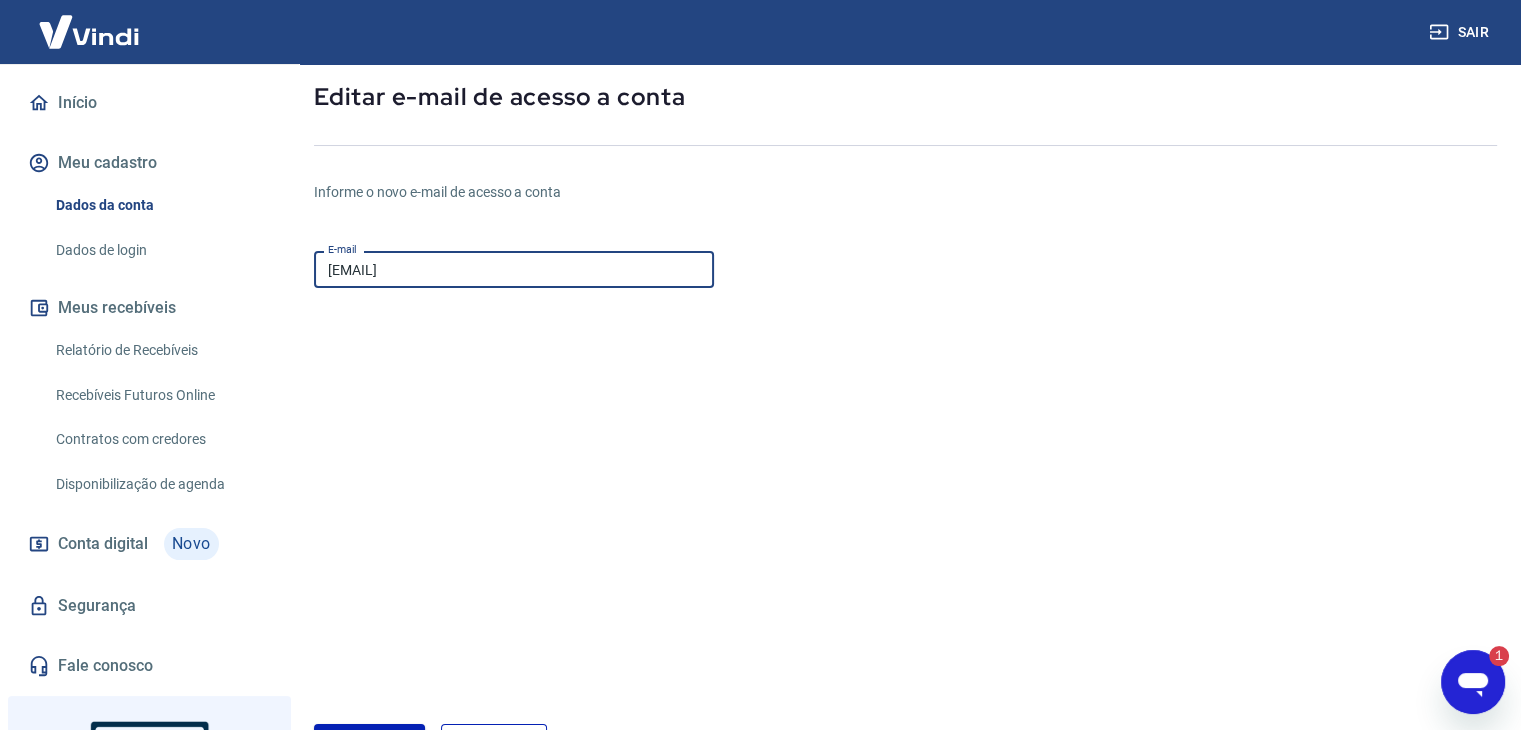 scroll, scrollTop: 249, scrollLeft: 0, axis: vertical 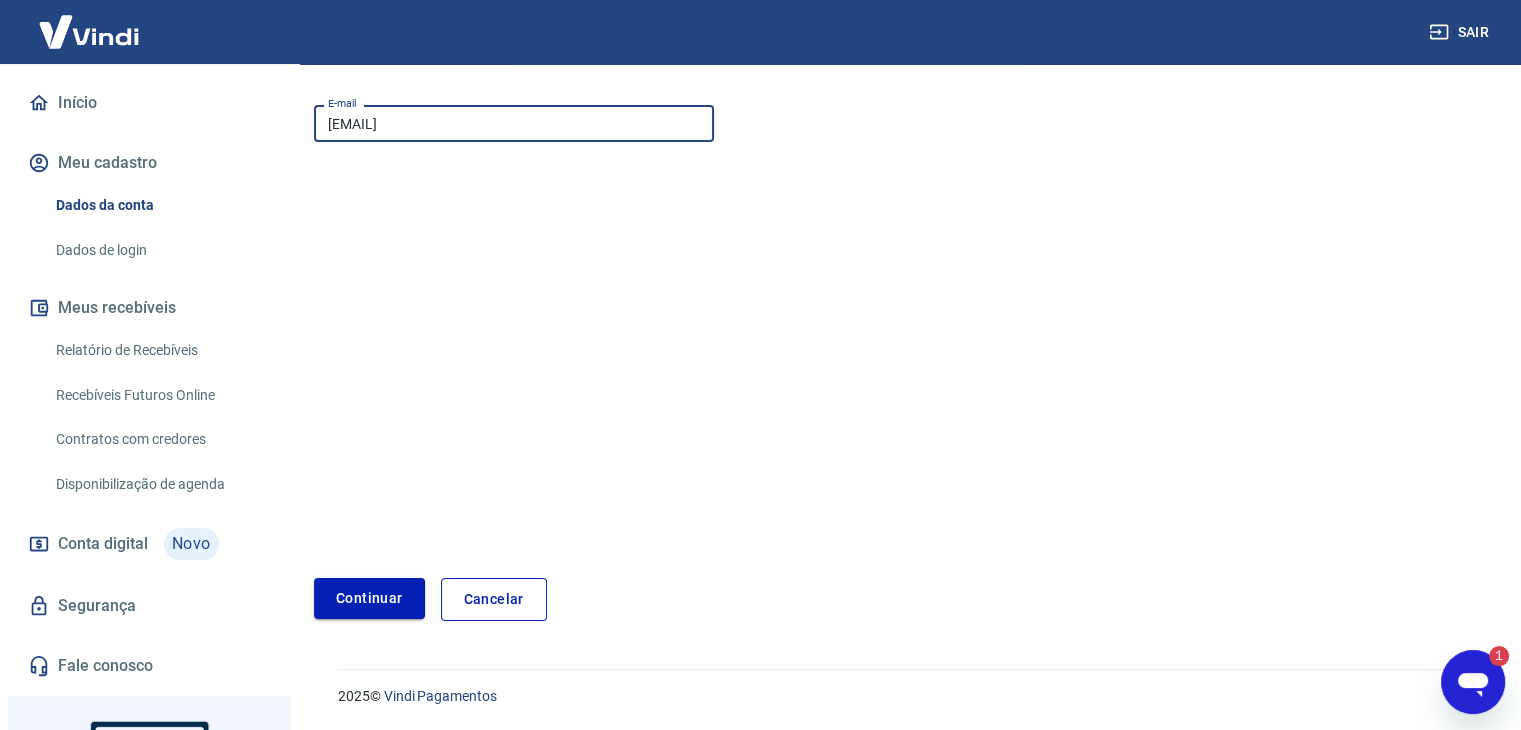 type on "[EMAIL]" 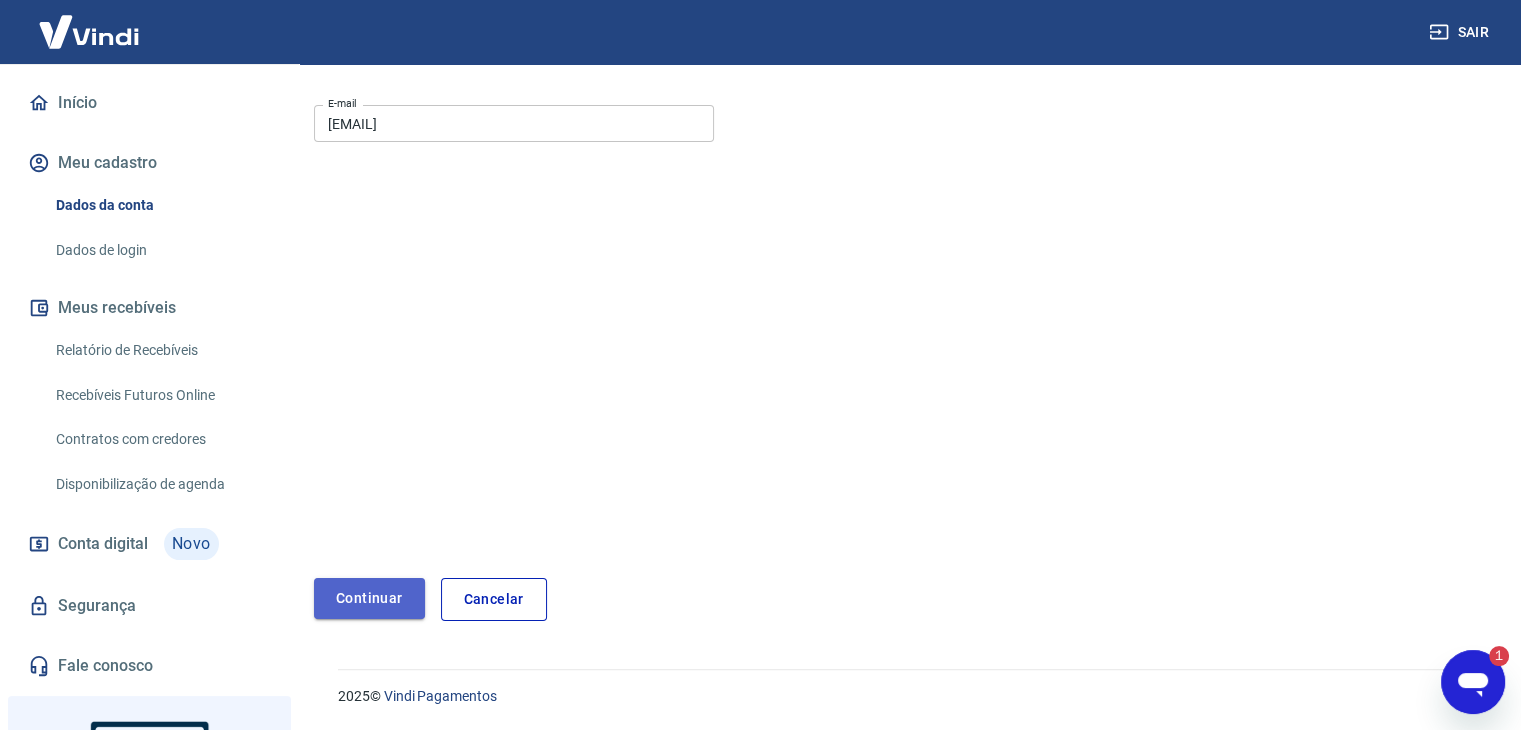 click on "Continuar" at bounding box center [369, 598] 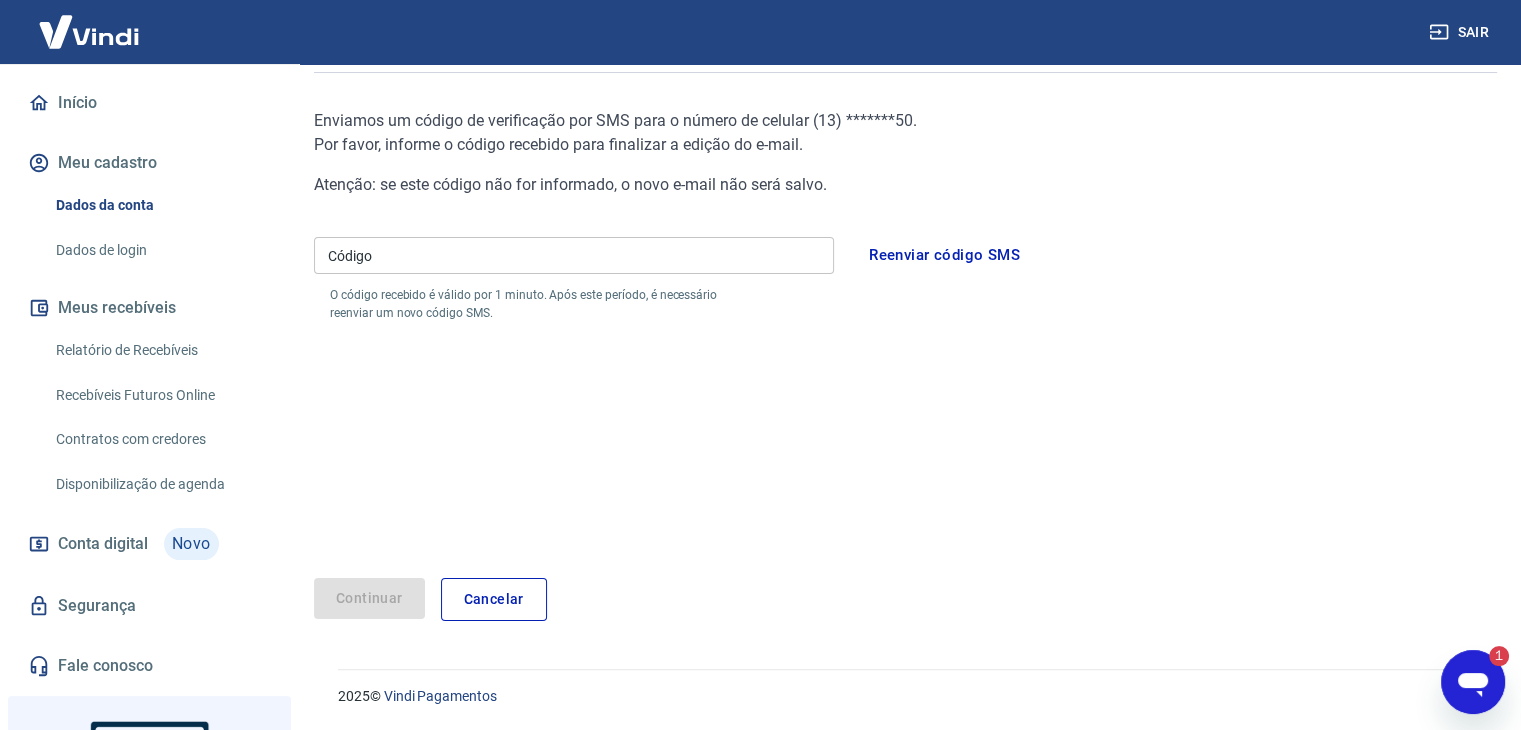 scroll, scrollTop: 76, scrollLeft: 0, axis: vertical 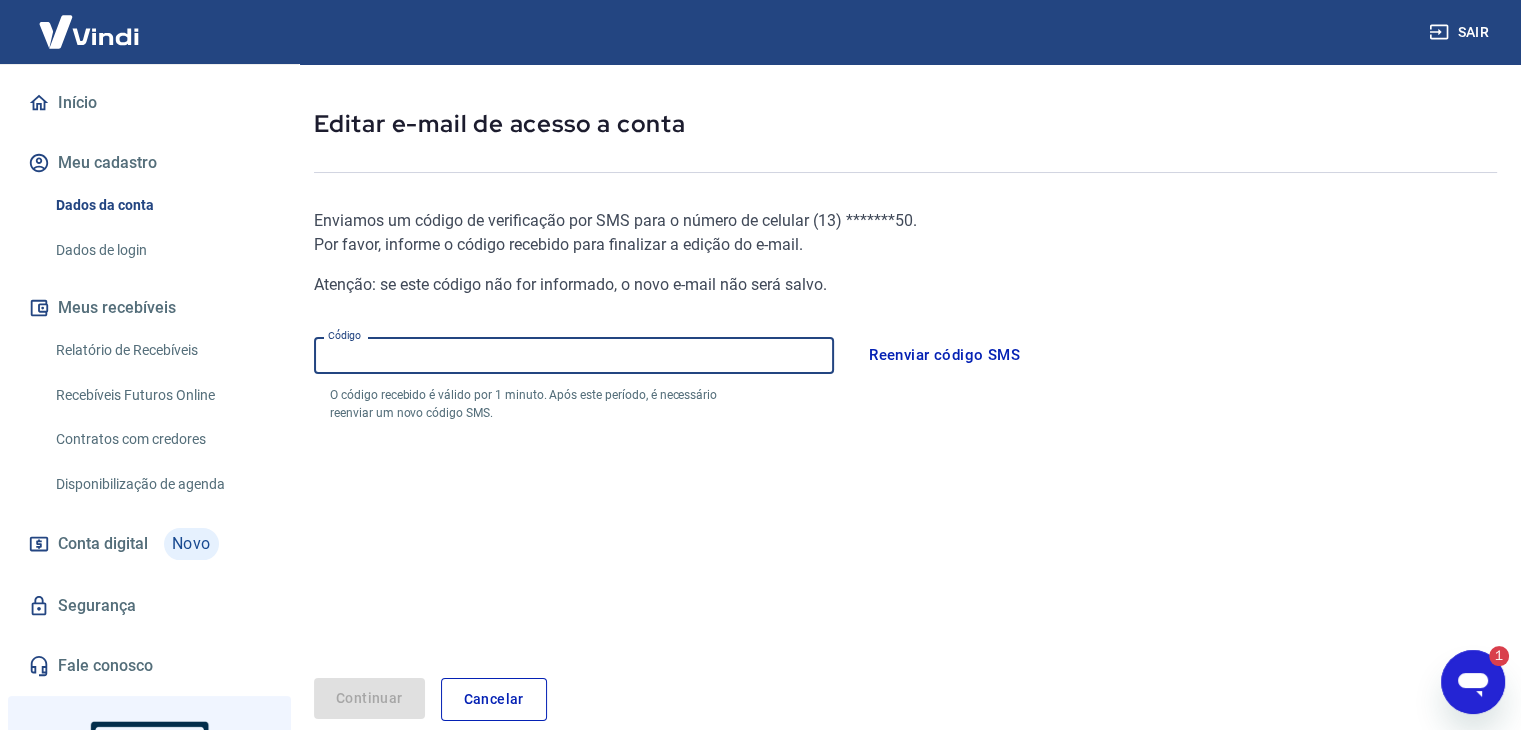 click on "Código" at bounding box center (574, 355) 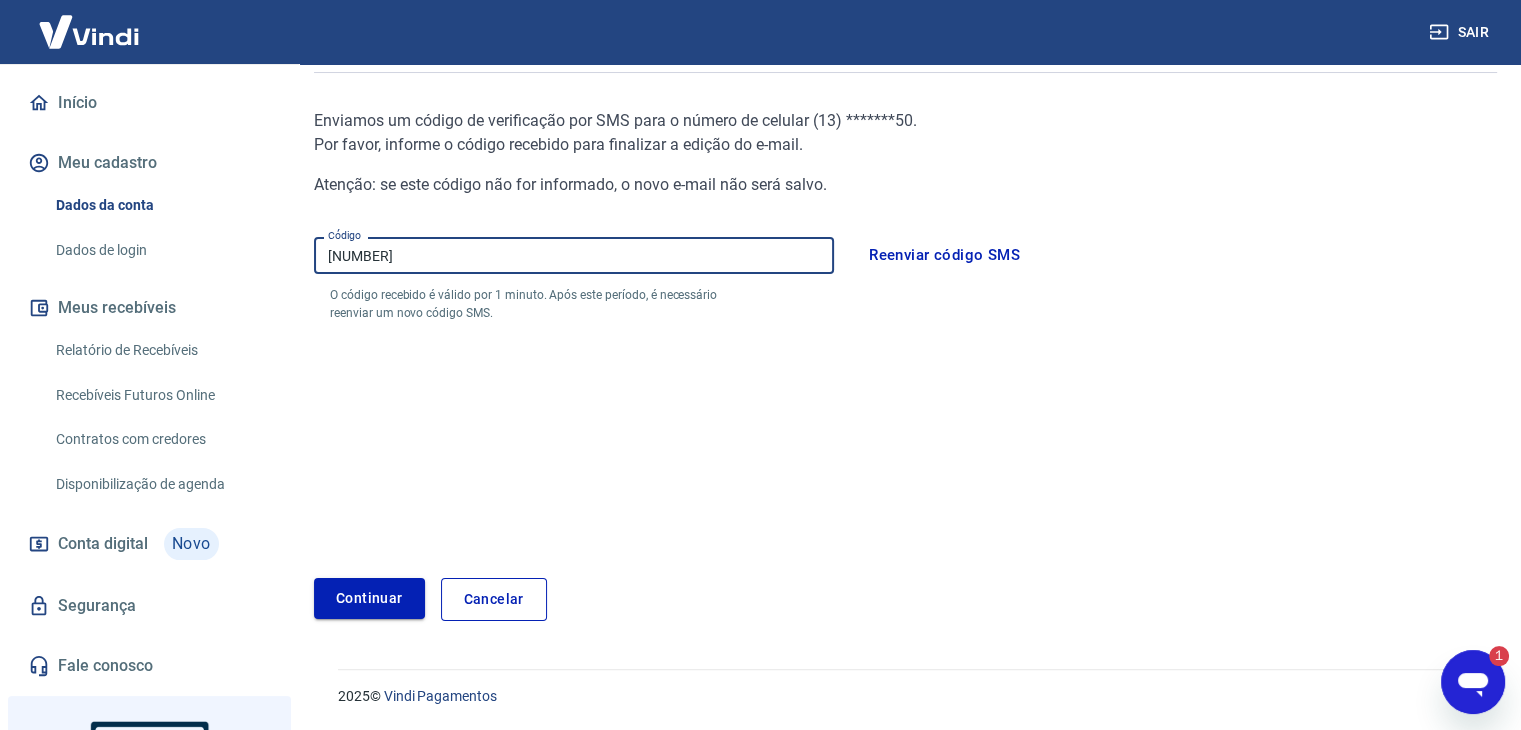 type on "[NUMBER]" 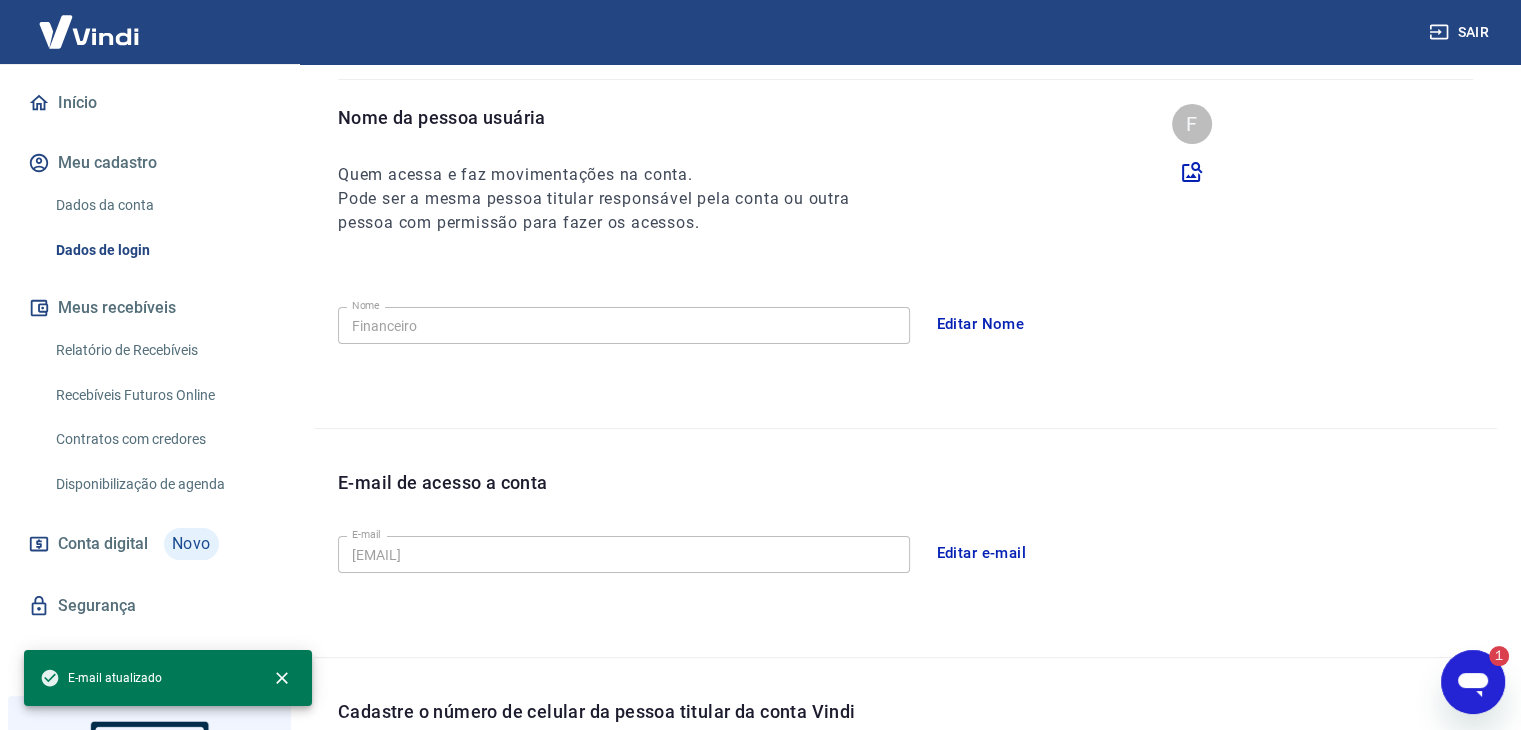 scroll, scrollTop: 550, scrollLeft: 0, axis: vertical 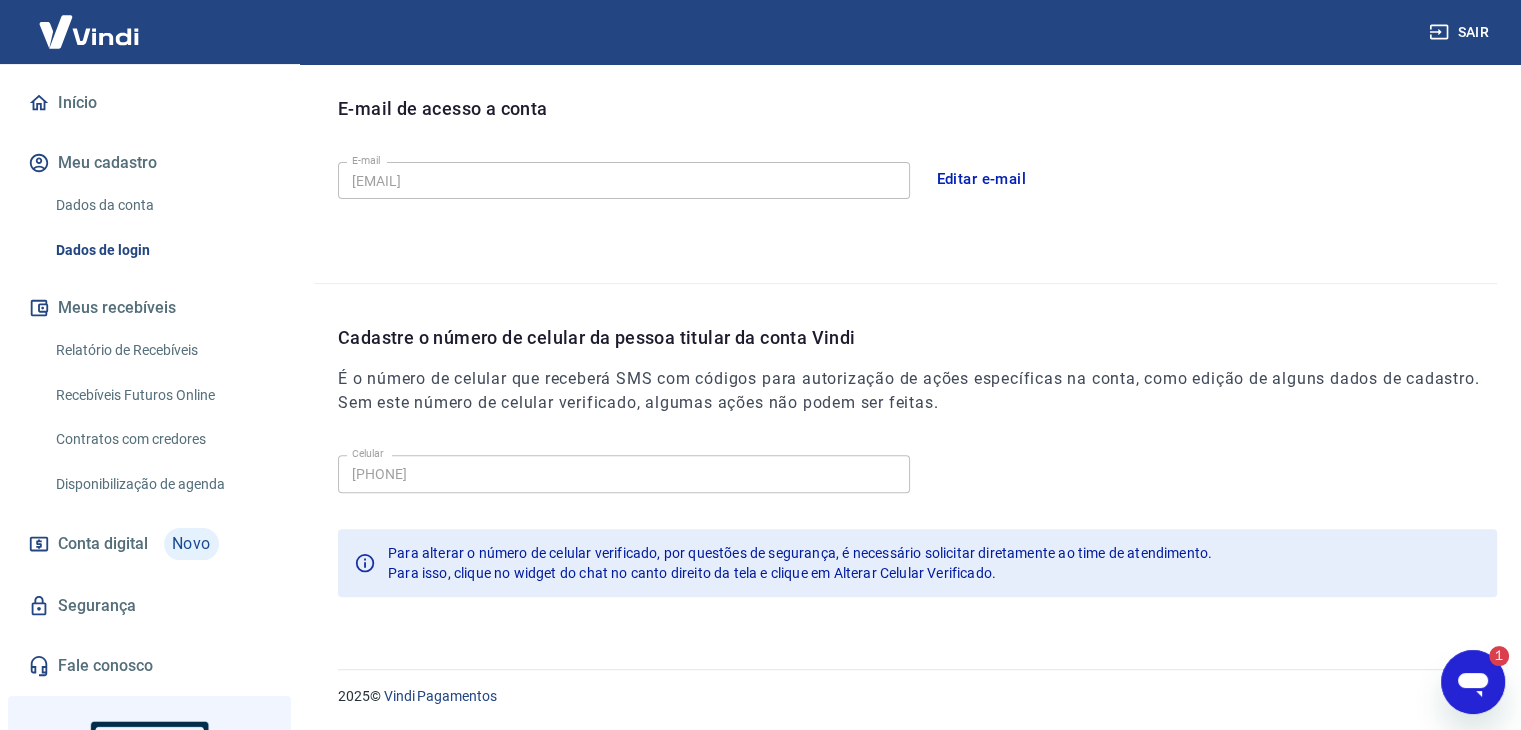 drag, startPoint x: 291, startPoint y: 4, endPoint x: 119, endPoint y: 42, distance: 176.14766 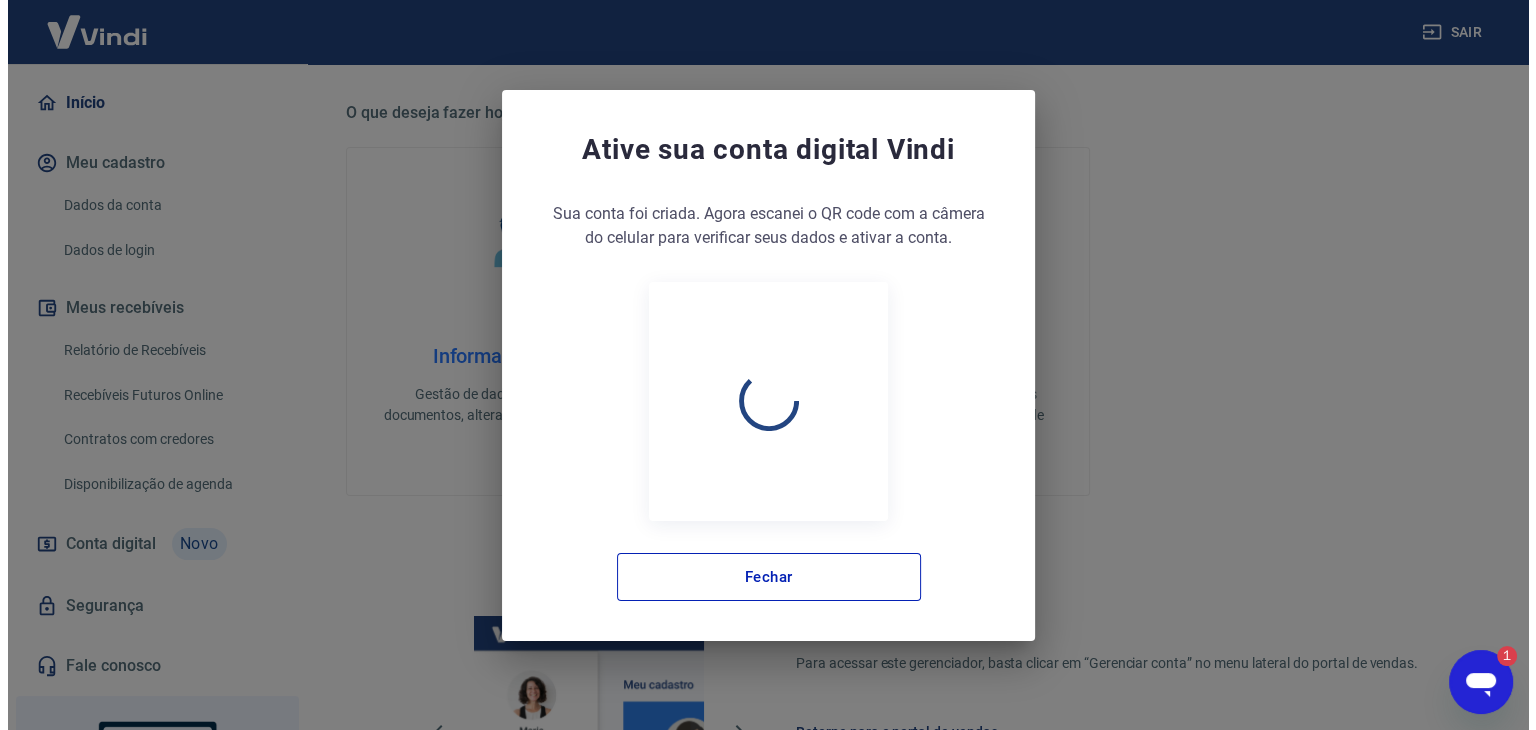 scroll, scrollTop: 1056, scrollLeft: 0, axis: vertical 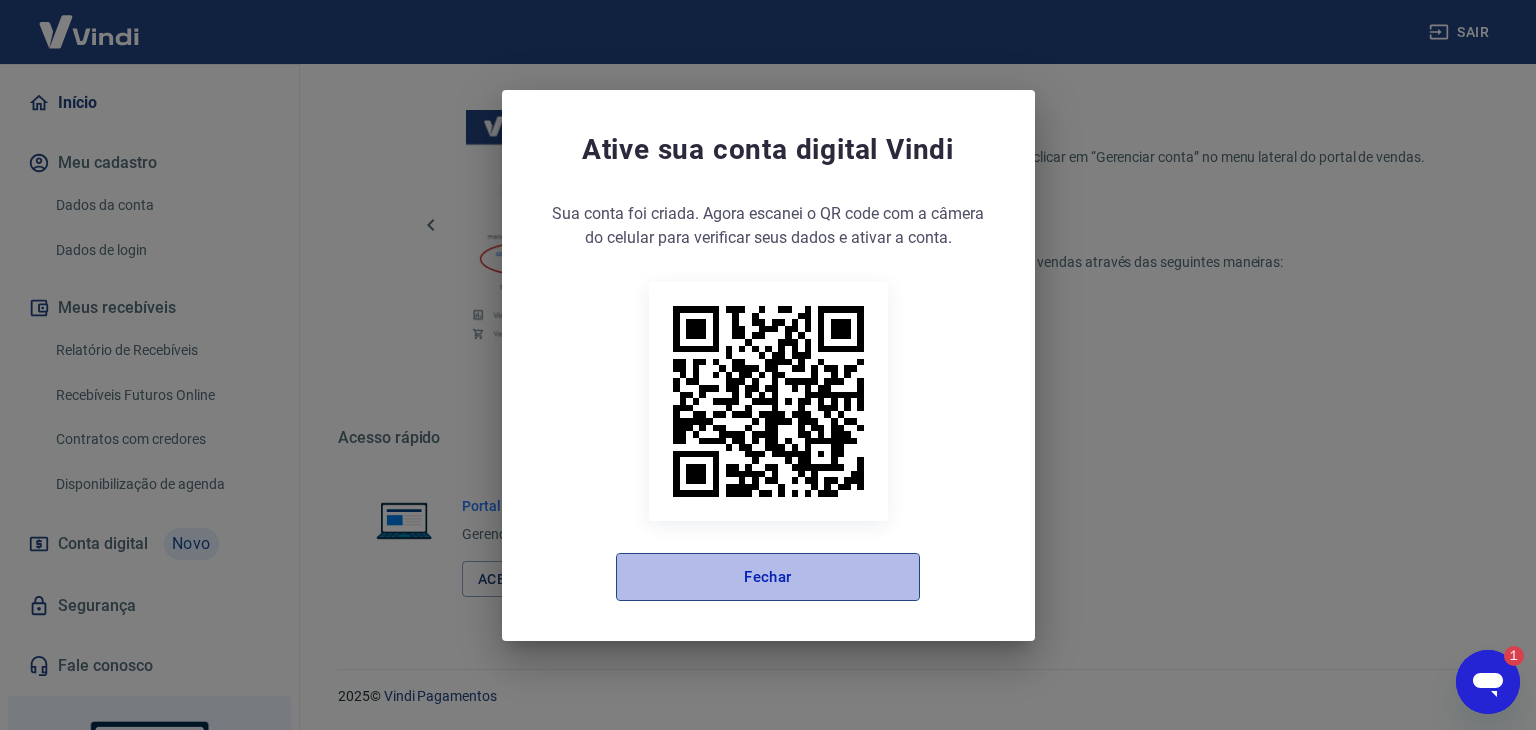 click on "Fechar" at bounding box center [768, 577] 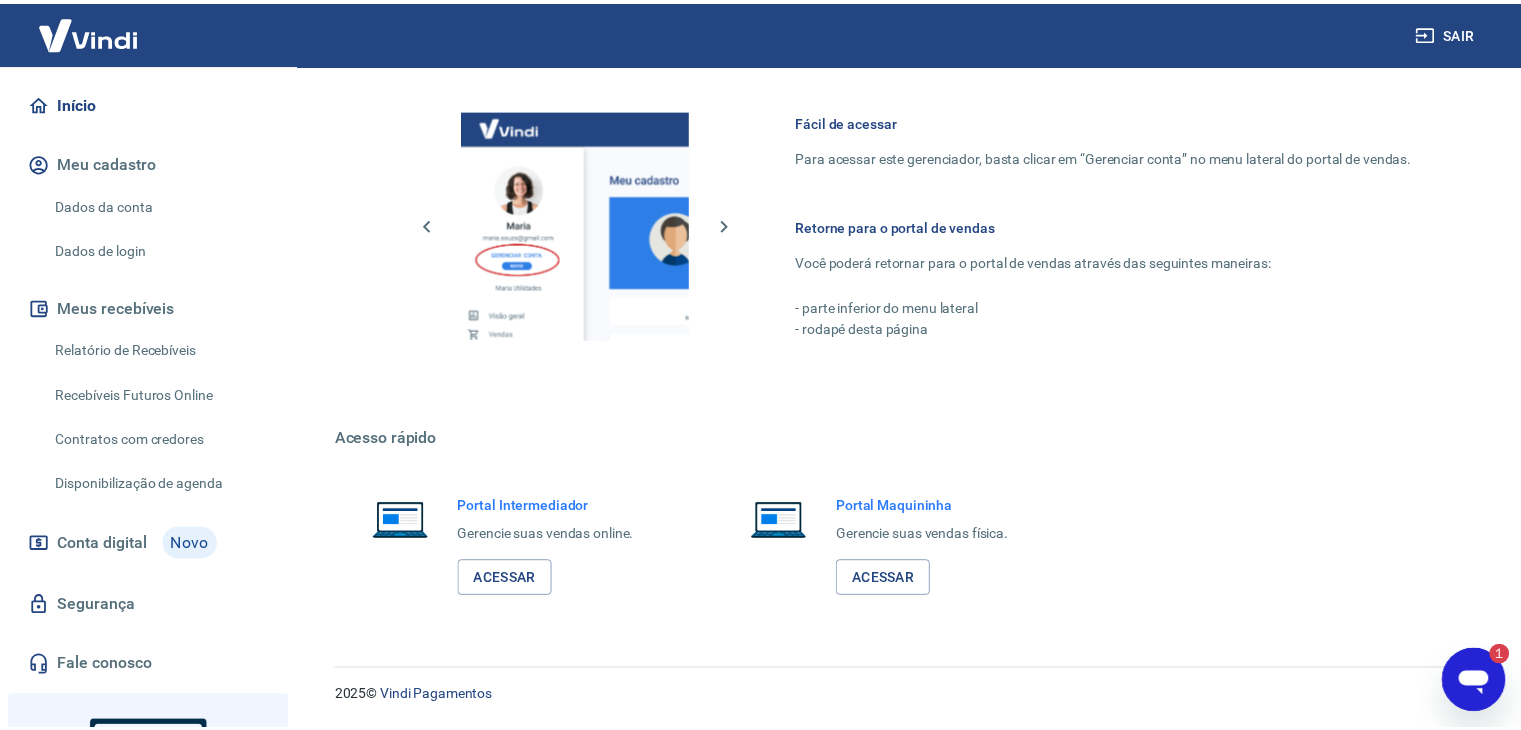 scroll, scrollTop: 1036, scrollLeft: 0, axis: vertical 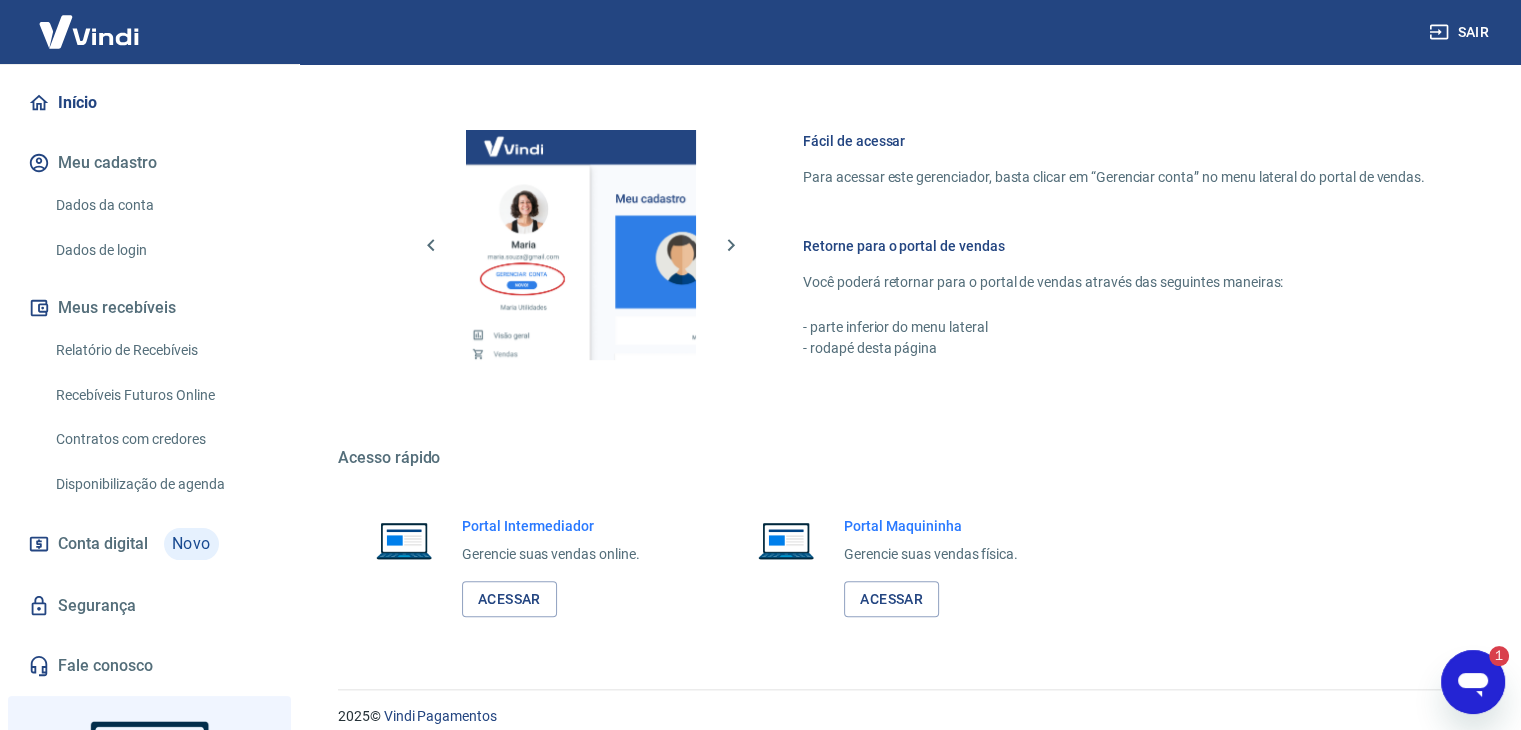 click at bounding box center (89, 31) 